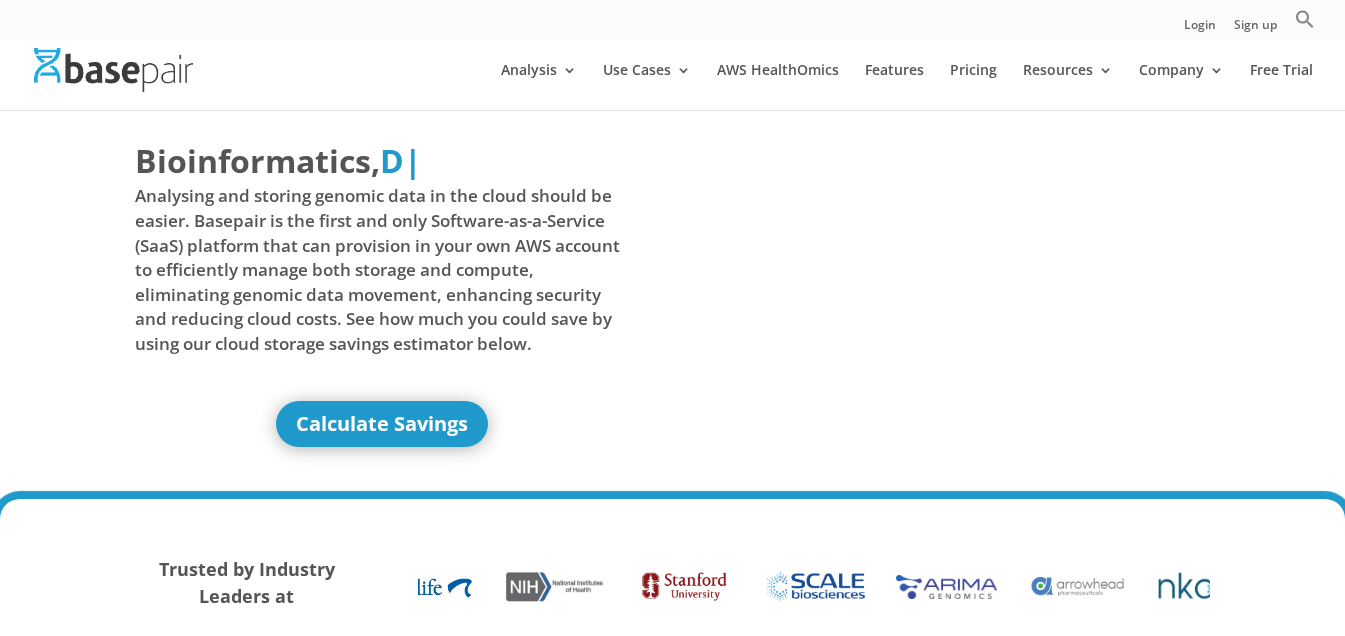 scroll, scrollTop: 0, scrollLeft: 0, axis: both 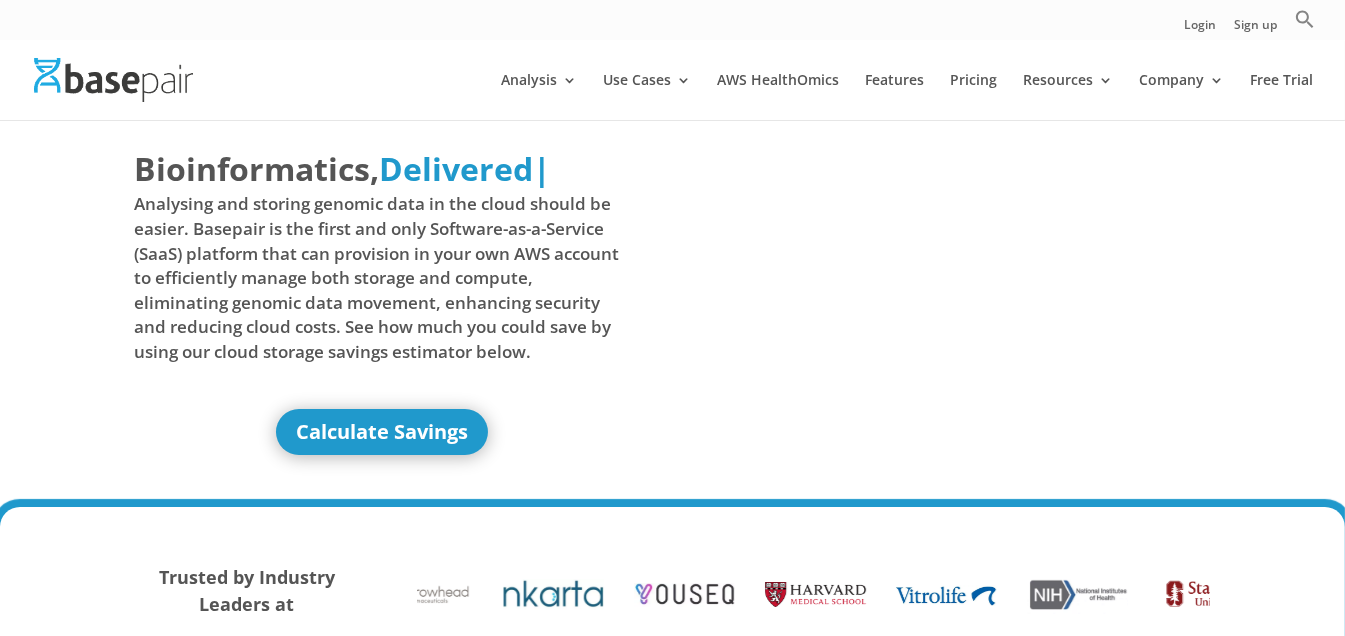 drag, startPoint x: 1352, startPoint y: 67, endPoint x: 1358, endPoint y: -5, distance: 72.249565 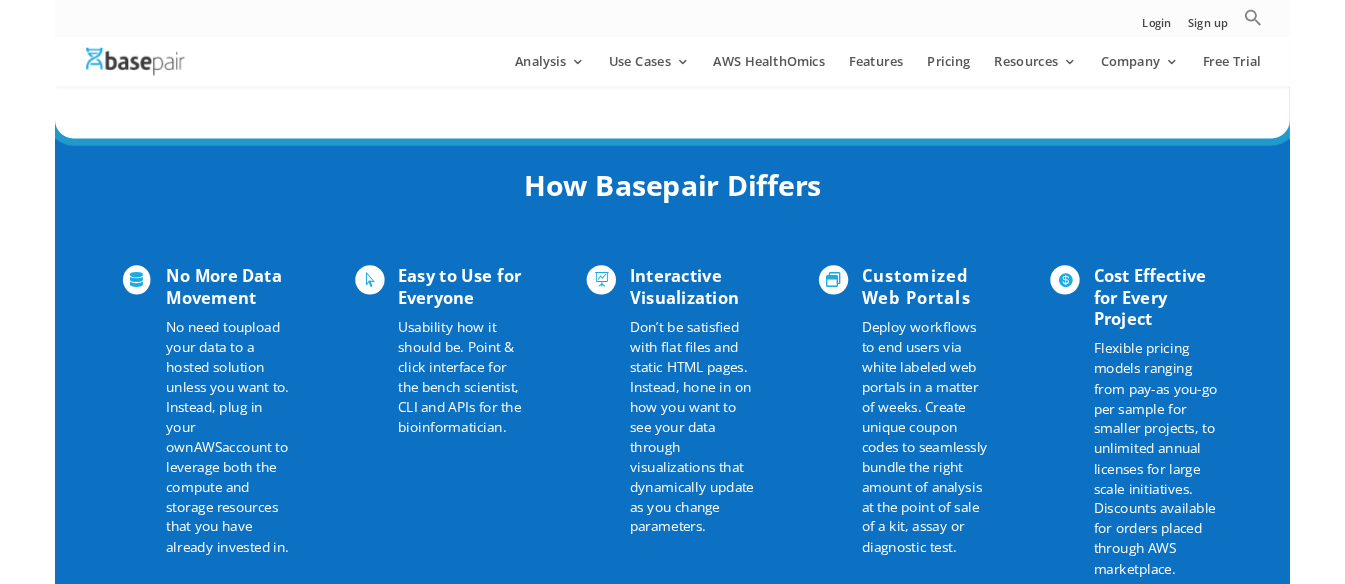 scroll, scrollTop: 1216, scrollLeft: 0, axis: vertical 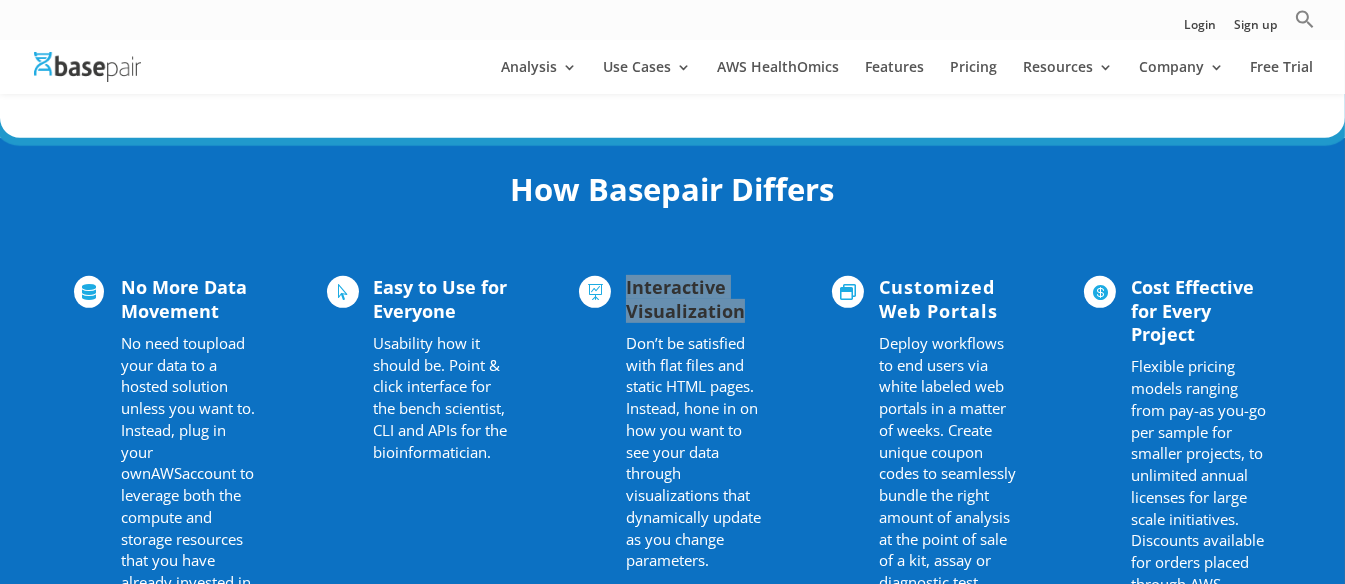 drag, startPoint x: 626, startPoint y: 286, endPoint x: 750, endPoint y: 312, distance: 126.69649 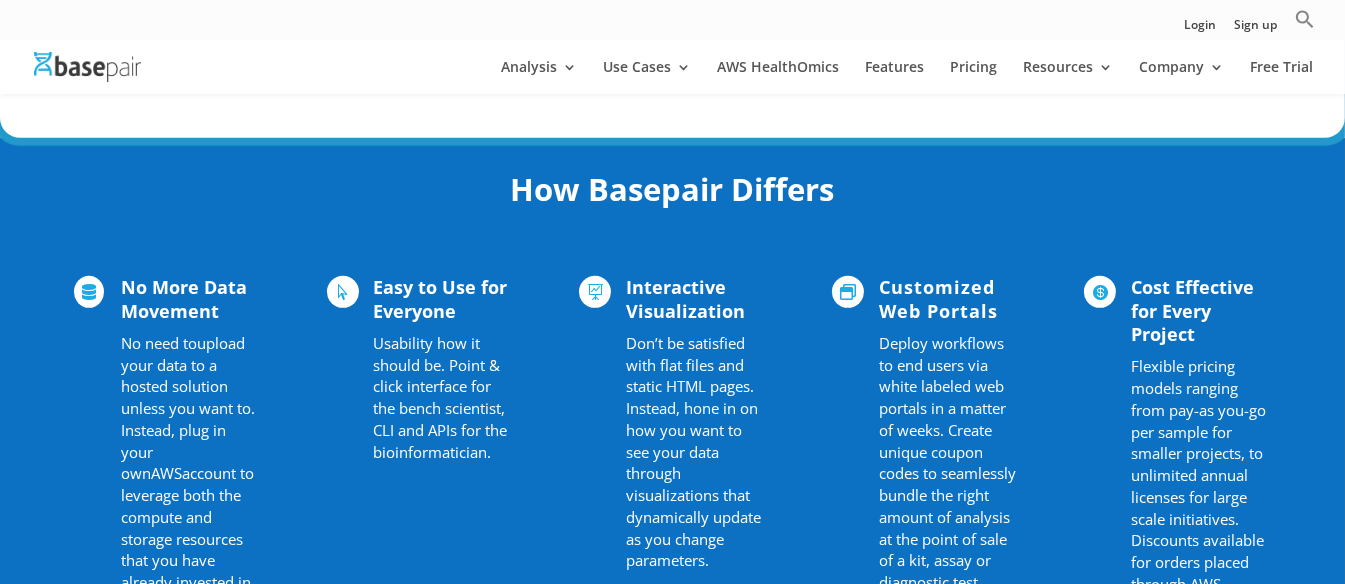 click on "Customized Web Portals" at bounding box center (938, 298) 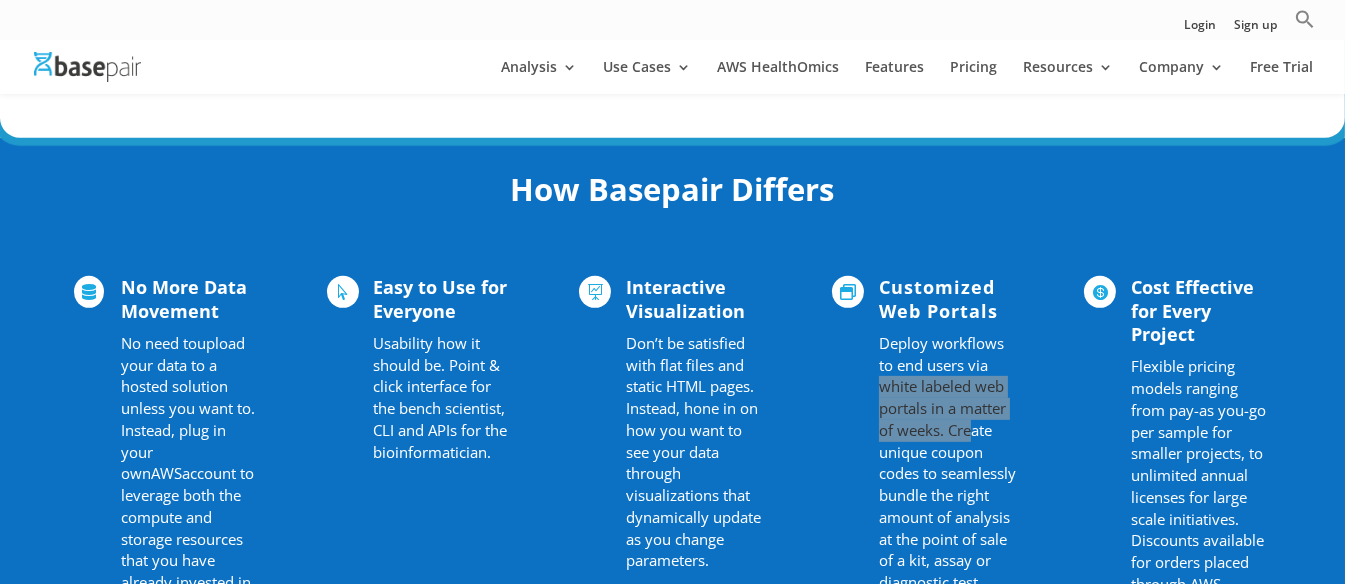 drag, startPoint x: 875, startPoint y: 393, endPoint x: 969, endPoint y: 428, distance: 100.304535 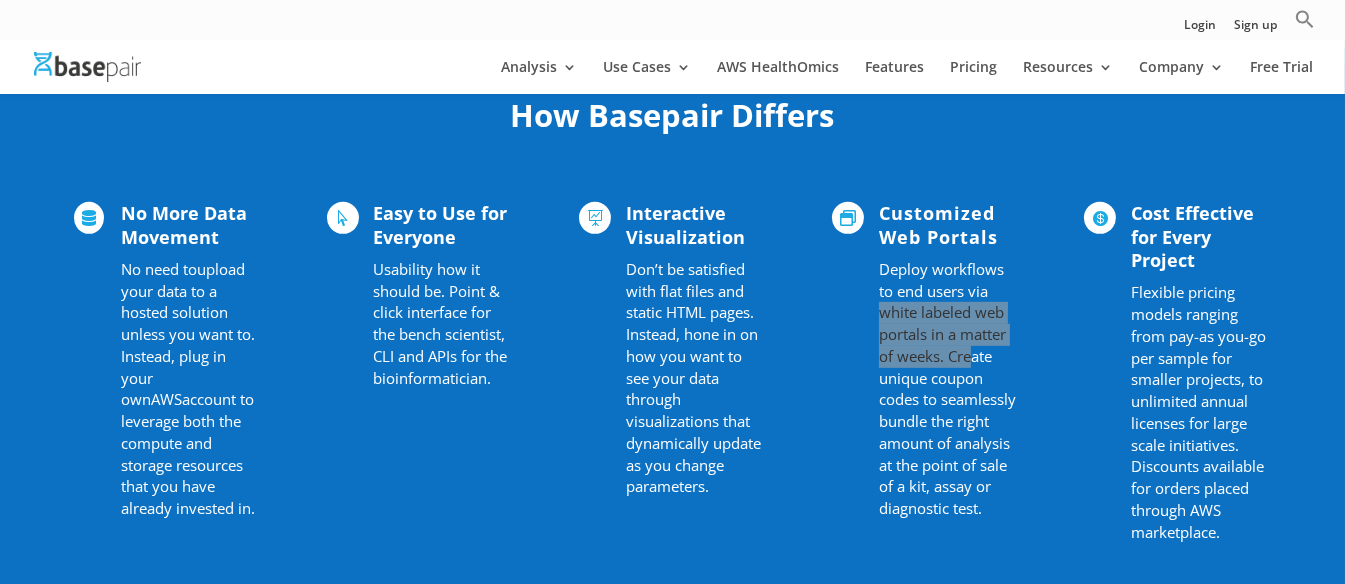 scroll, scrollTop: 1314, scrollLeft: 0, axis: vertical 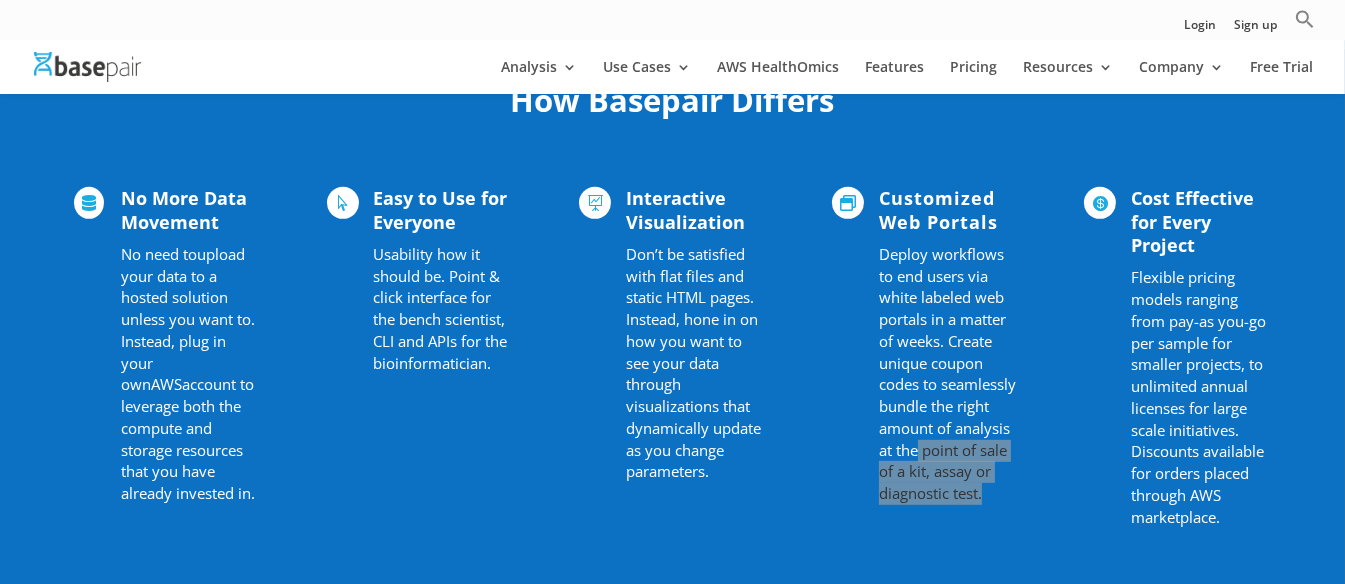 drag, startPoint x: 920, startPoint y: 450, endPoint x: 984, endPoint y: 496, distance: 78.81624 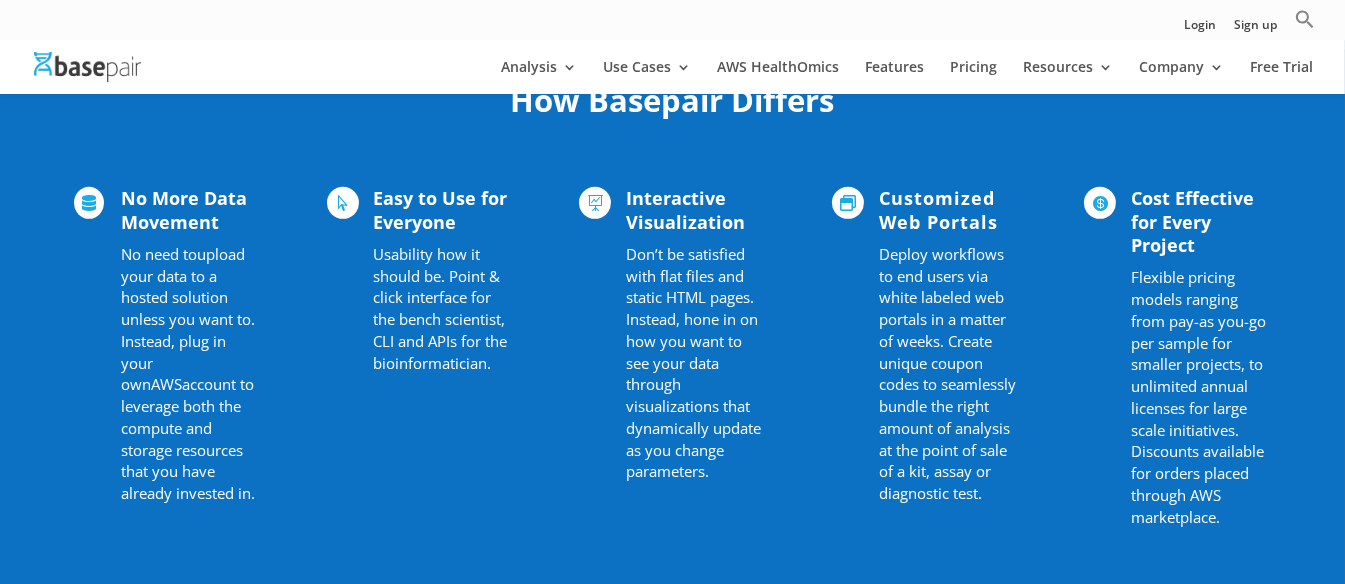 click on "Deploy workflows to end users via white labeled web portals in a matter of weeks. Create unique coupon codes to seamlessly bundle the right amount of analysis at the point of sale of a kit, assay or diagnostic test." at bounding box center [947, 373] 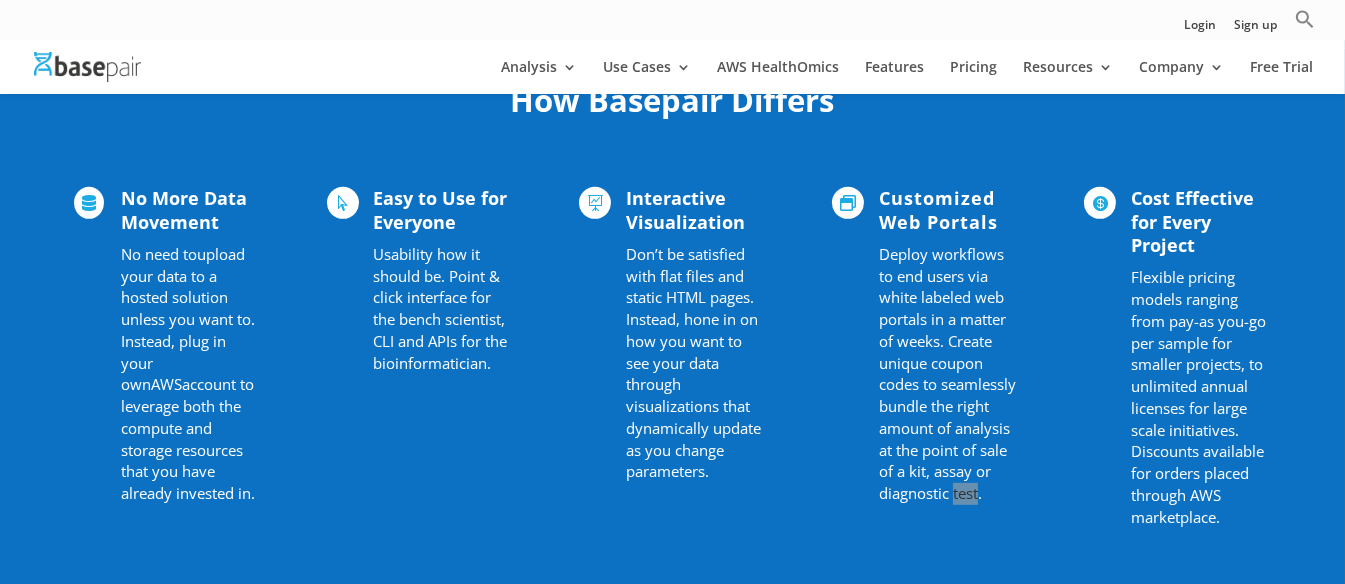 click on "Deploy workflows to end users via white labeled web portals in a matter of weeks. Create unique coupon codes to seamlessly bundle the right amount of analysis at the point of sale of a kit, assay or diagnostic test." at bounding box center (947, 373) 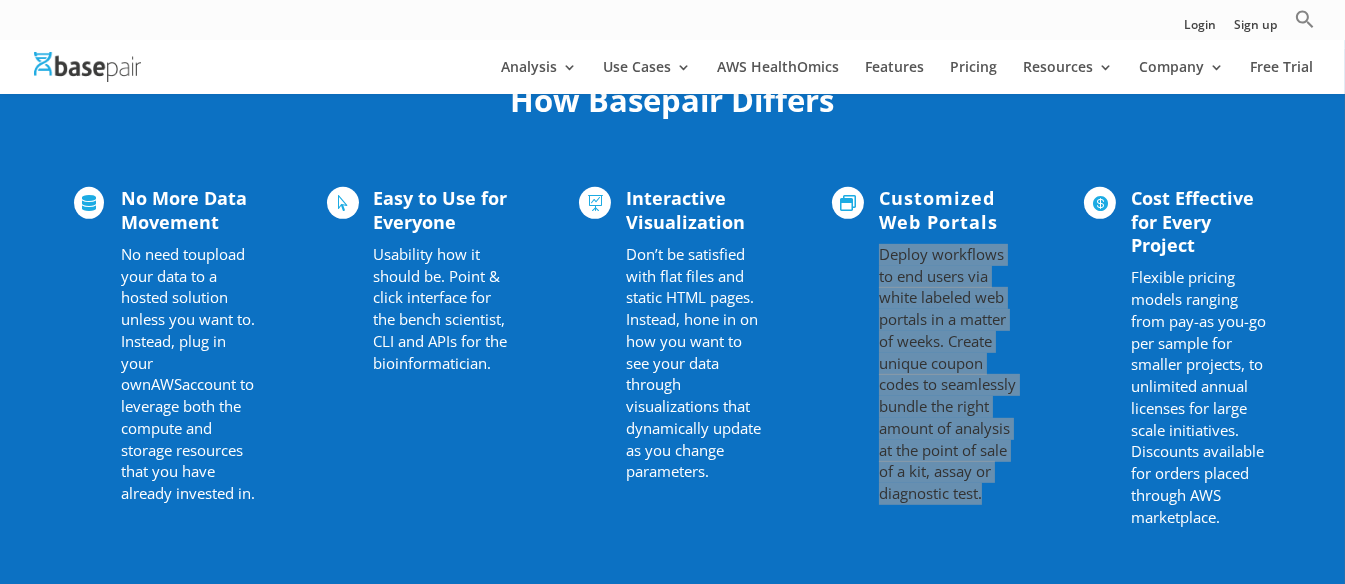 click on "Deploy workflows to end users via white labeled web portals in a matter of weeks. Create unique coupon codes to seamlessly bundle the right amount of analysis at the point of sale of a kit, assay or diagnostic test." at bounding box center [947, 373] 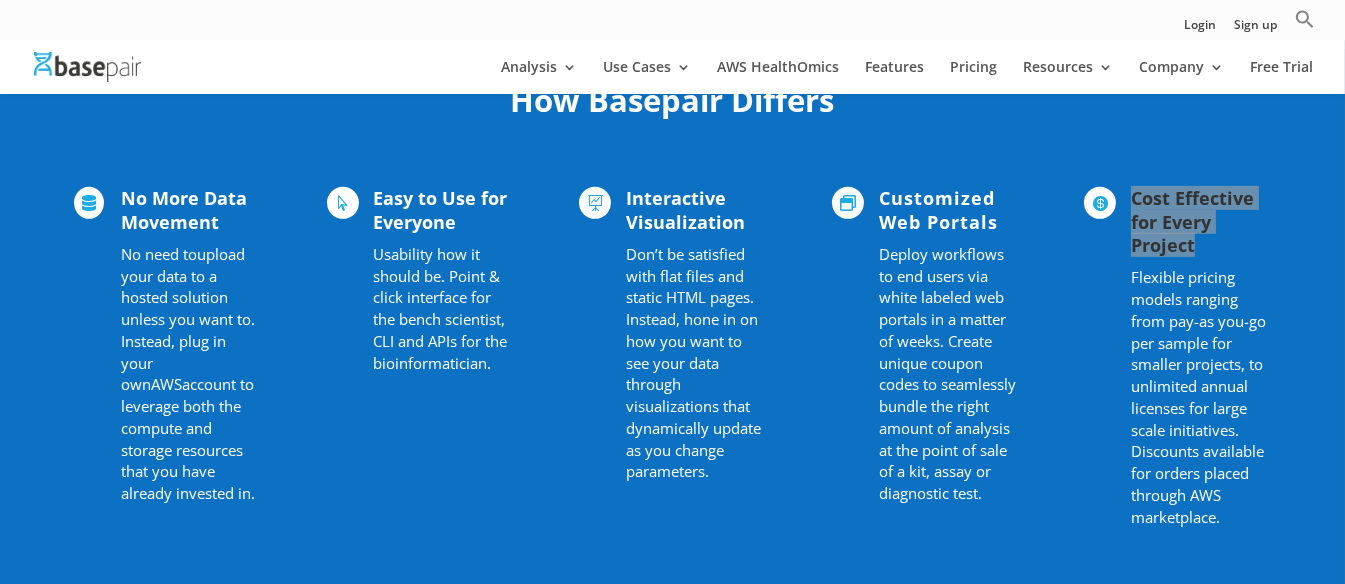 drag, startPoint x: 1134, startPoint y: 197, endPoint x: 1212, endPoint y: 249, distance: 93.74433 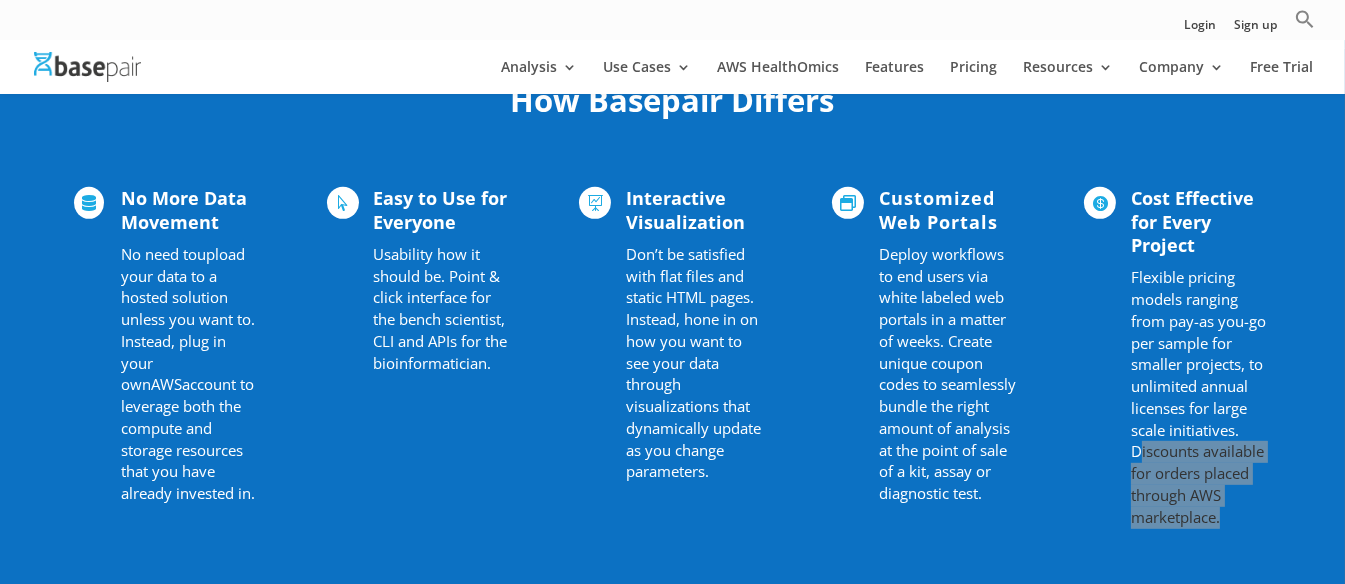 drag, startPoint x: 1139, startPoint y: 453, endPoint x: 1277, endPoint y: 446, distance: 138.17743 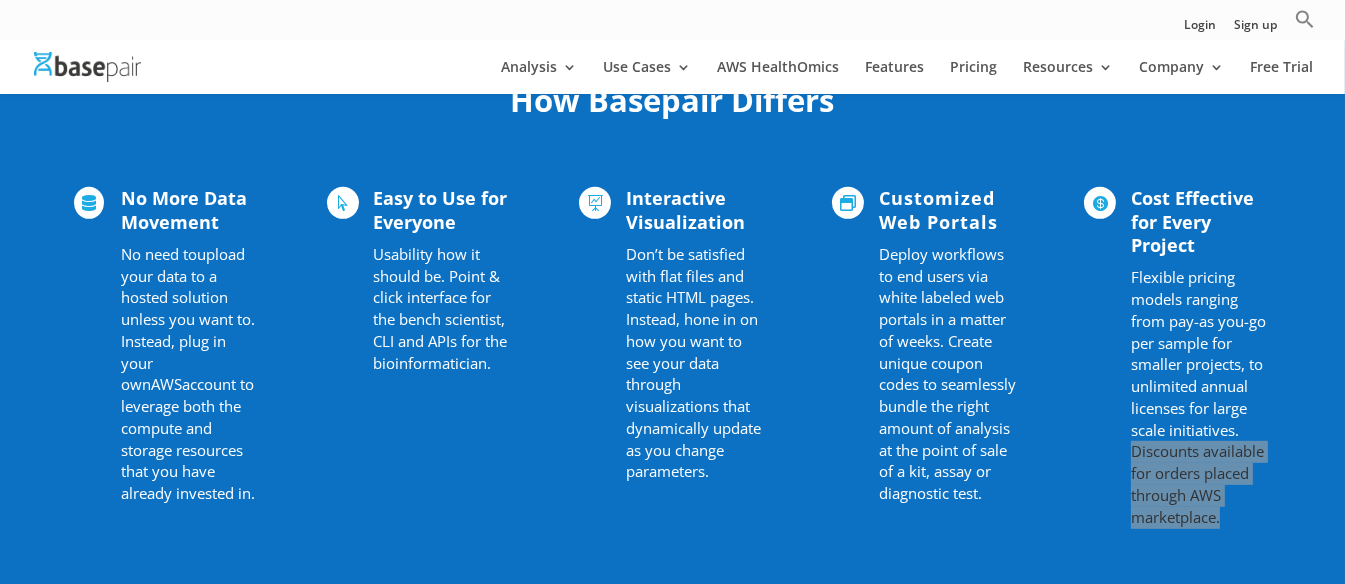 drag, startPoint x: 1130, startPoint y: 453, endPoint x: 1224, endPoint y: 515, distance: 112.60551 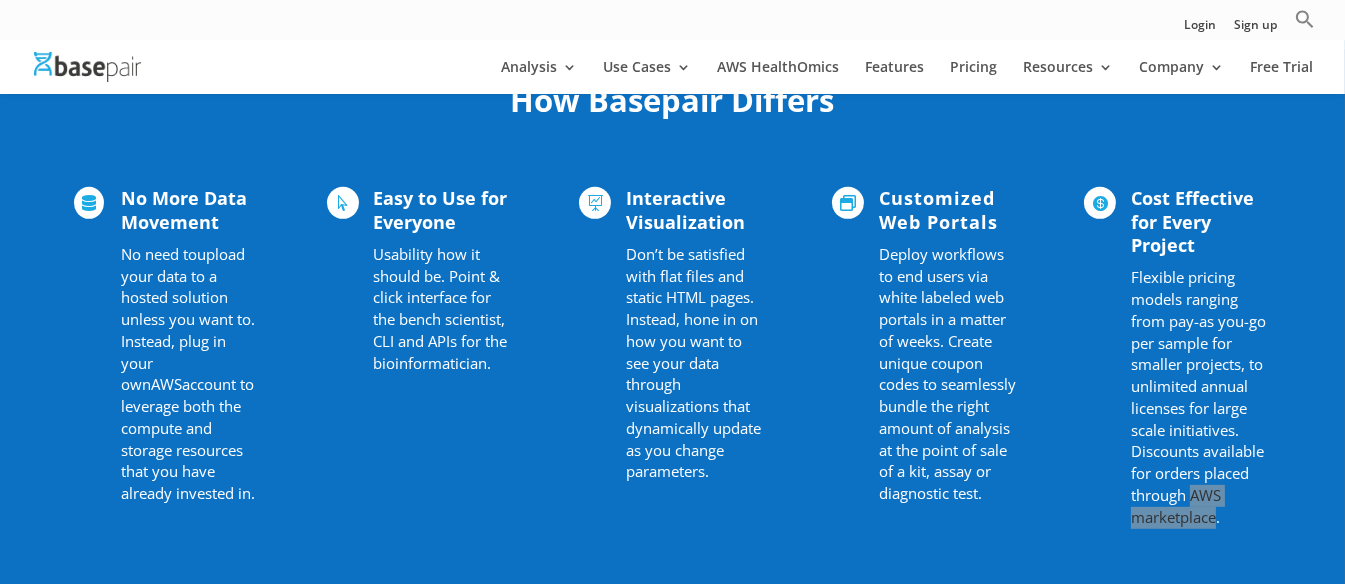 drag, startPoint x: 1191, startPoint y: 494, endPoint x: 1218, endPoint y: 515, distance: 34.20526 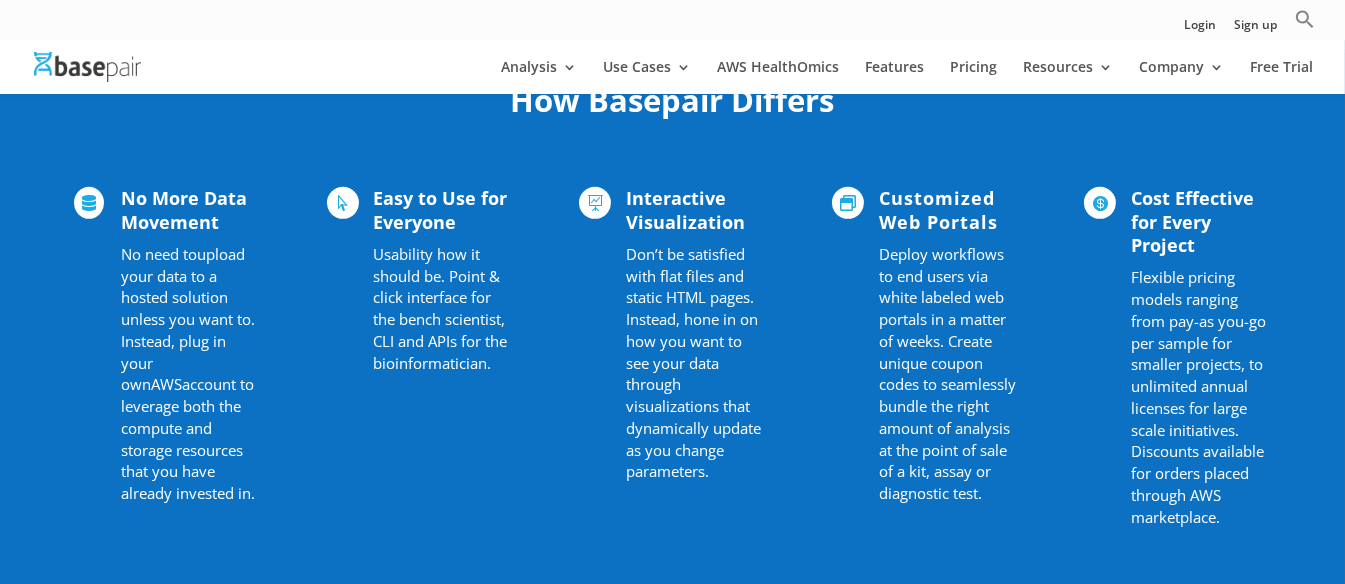 click on "Flexible pricing models ranging from pay-as you-go per sample for smaller projects, to unlimited annual licenses for large scale initiatives. Discounts available for orders placed through AWS marketplace." at bounding box center [1198, 396] 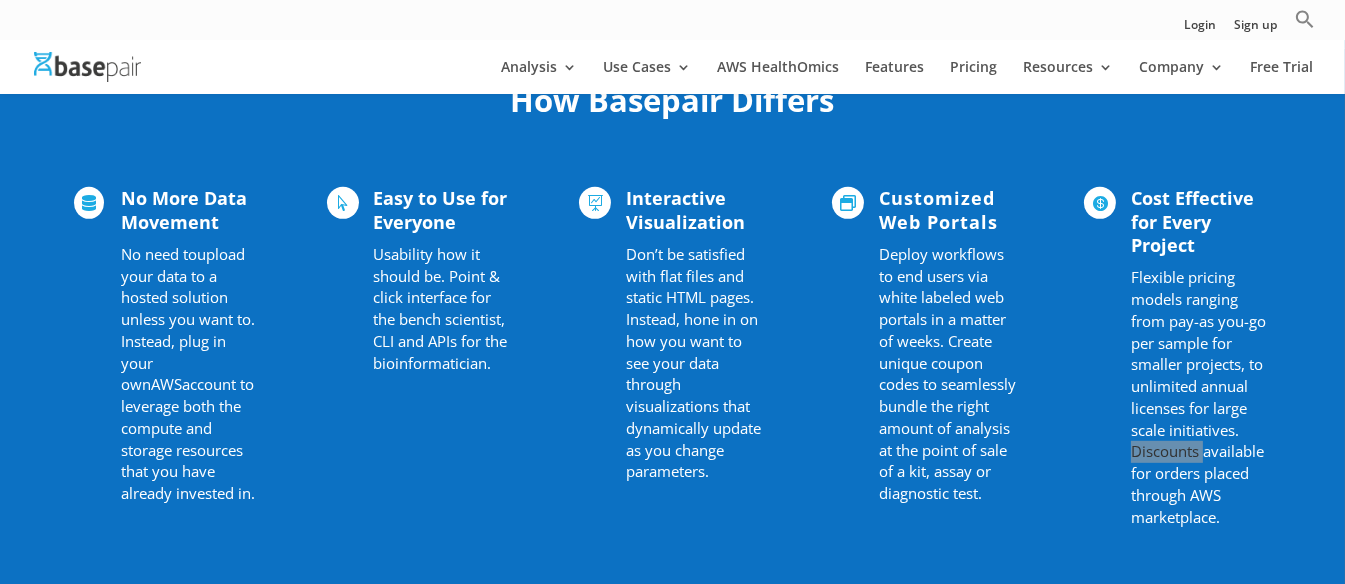 click on "Flexible pricing models ranging from pay-as you-go per sample for smaller projects, to unlimited annual licenses for large scale initiatives. Discounts available for orders placed through AWS marketplace." at bounding box center [1198, 396] 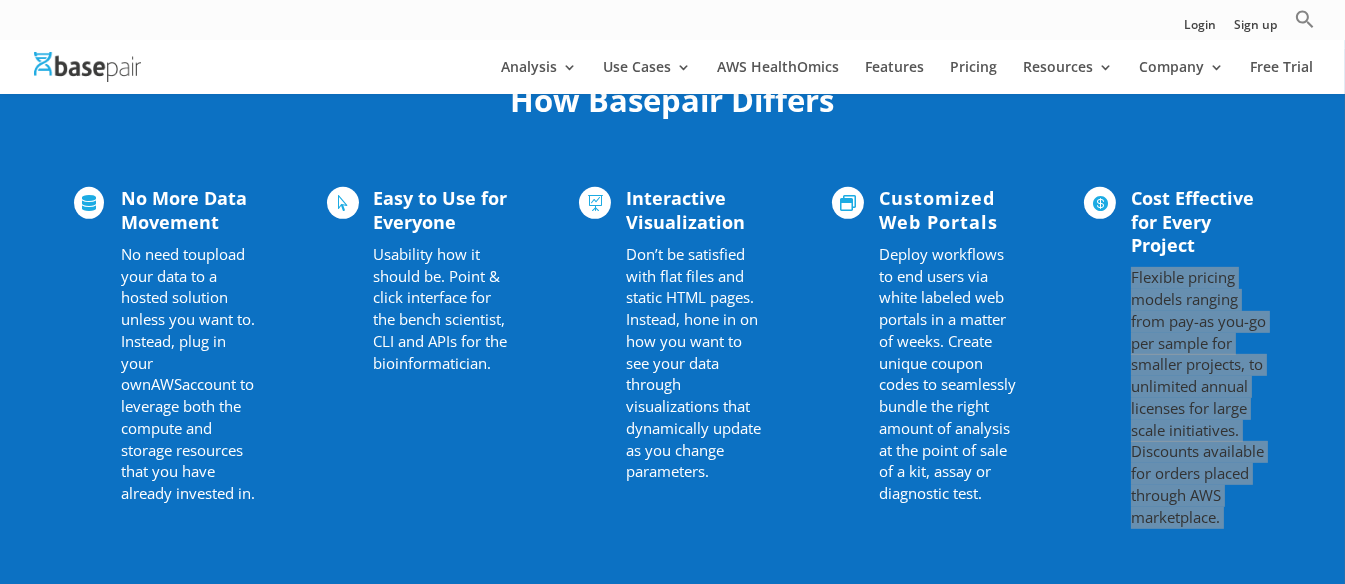 click on "Flexible pricing models ranging from pay-as you-go per sample for smaller projects, to unlimited annual licenses for large scale initiatives. Discounts available for orders placed through AWS marketplace." at bounding box center [1198, 396] 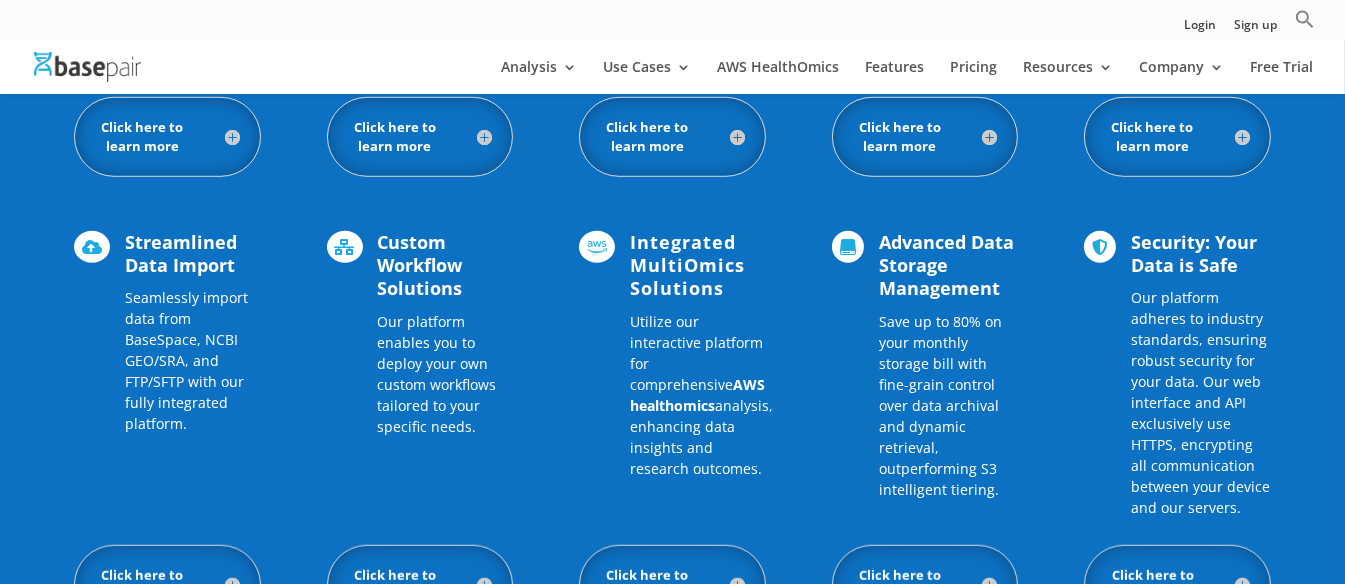 scroll, scrollTop: 1845, scrollLeft: 0, axis: vertical 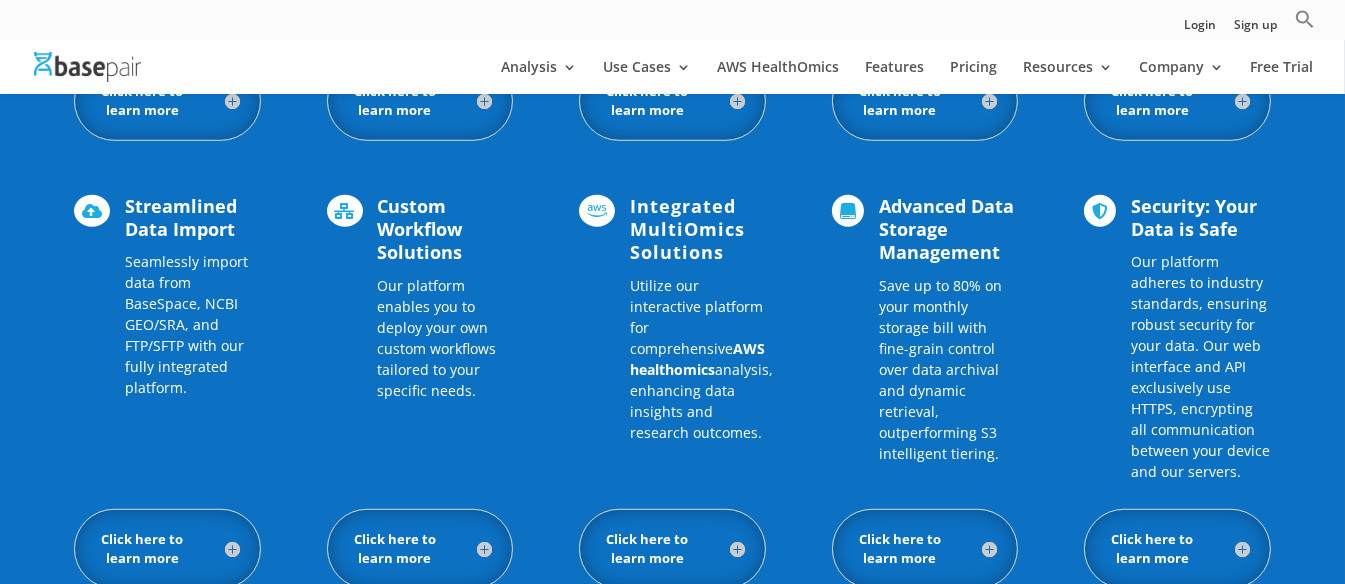 click on "Security: Your Data is Safe" at bounding box center [1194, 217] 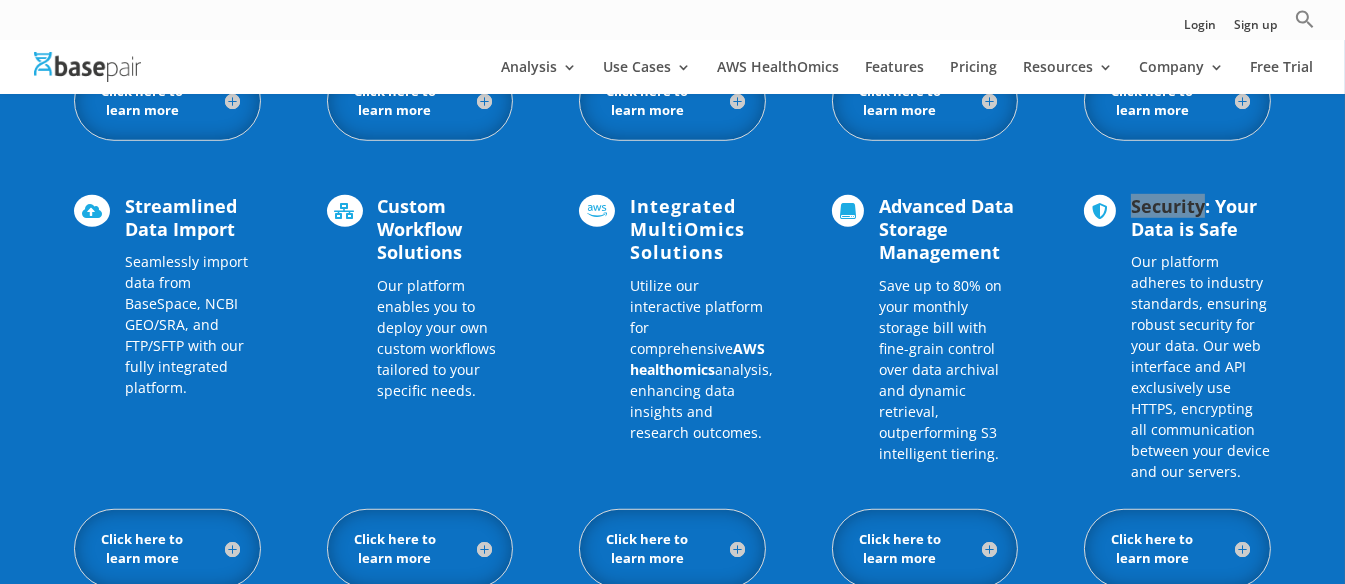 click on "Security: Your Data is Safe" at bounding box center (1194, 217) 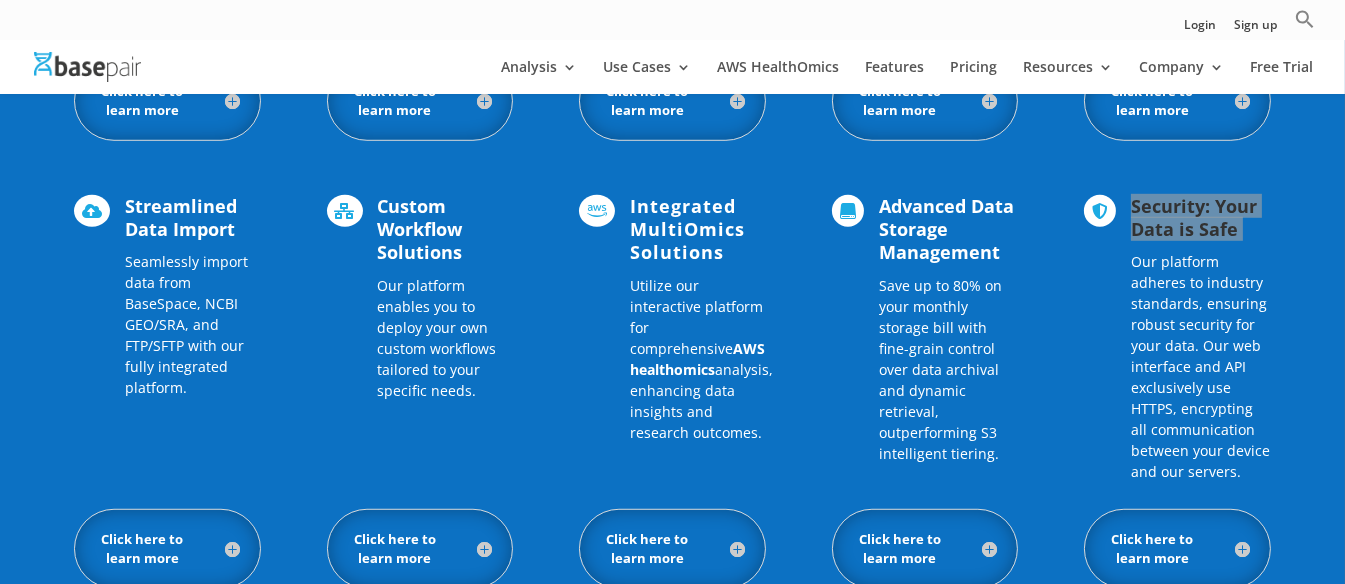 click on "Security: Your Data is Safe" at bounding box center [1194, 217] 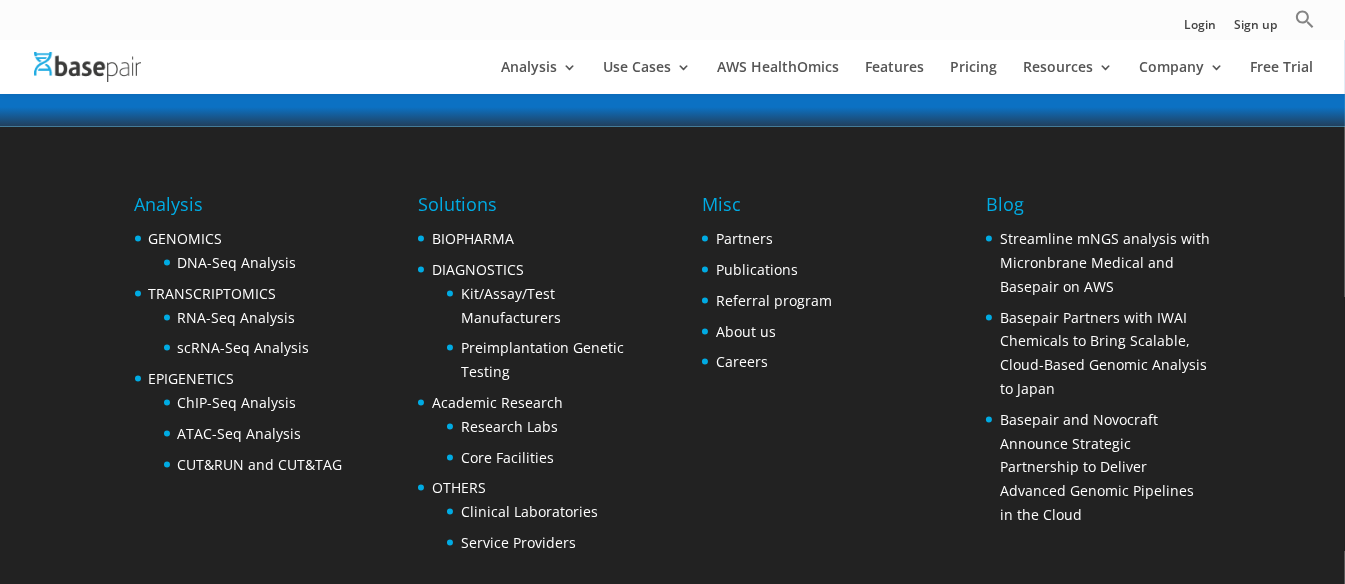 scroll, scrollTop: 4029, scrollLeft: 0, axis: vertical 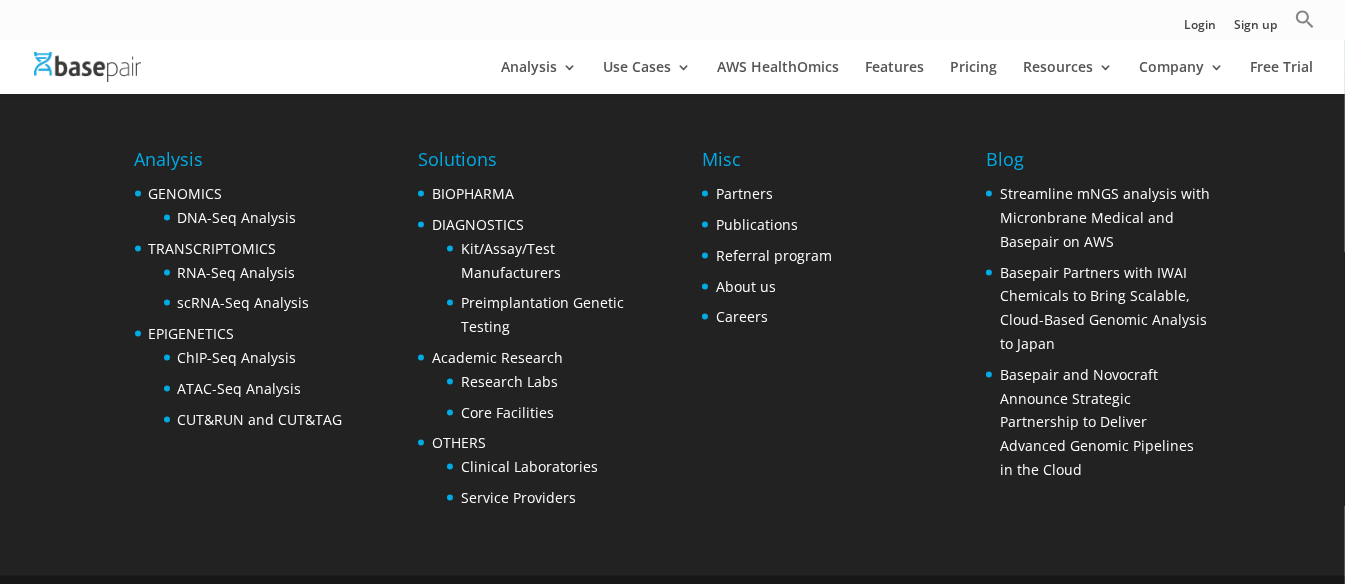 click on "Analysis GENOMICS
DNA-Seq Analysis
TRANSCRIPTOMICS
RNA-Seq Analysis
scRNA-Seq Analysis
EPIGENETICS
ChIP-Seq Analysis
ATAC-Seq Analysis
CUT&RUN and CUT&TAG
Solutions BIOPHARMA
DIAGNOSTICS
Kit/Assay/Test Manufacturers
Preimplantation Genetic Testing
Academic Research
Research Labs
Core Facilities
OTHERS
Clinical Laboratories
Service Providers
Misc
Partners
Publications
Referral program
About us
Careers
Blog
Streamline mNGS analysis with Micronbrane Medical and Basepair on AWS
Basepair Partners with IWAI Chemicals to Bring Scalable, Cloud-Based Genomic Analysis to Japan
Basepair and Novocraft Announce Strategic Partnership to Deliver Advanced Genomic Pipelines in the Cloud" at bounding box center (673, 329) 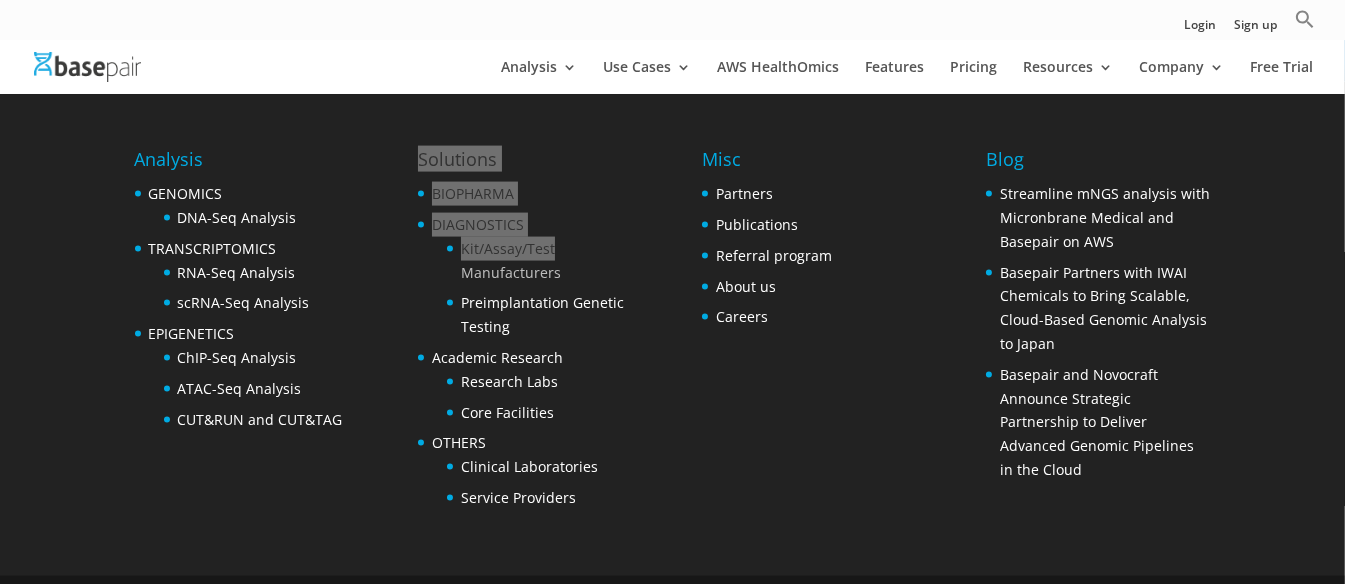 drag, startPoint x: 409, startPoint y: 217, endPoint x: 550, endPoint y: 247, distance: 144.15616 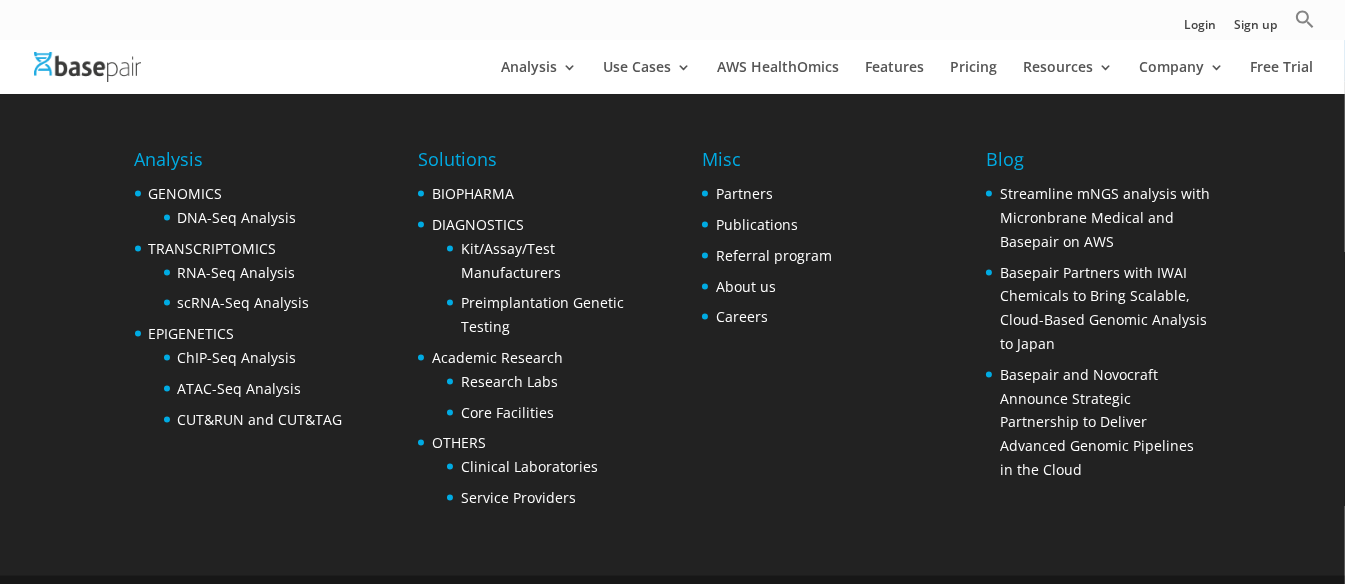 click on "Preimplantation Genetic Testing" at bounding box center [545, 315] 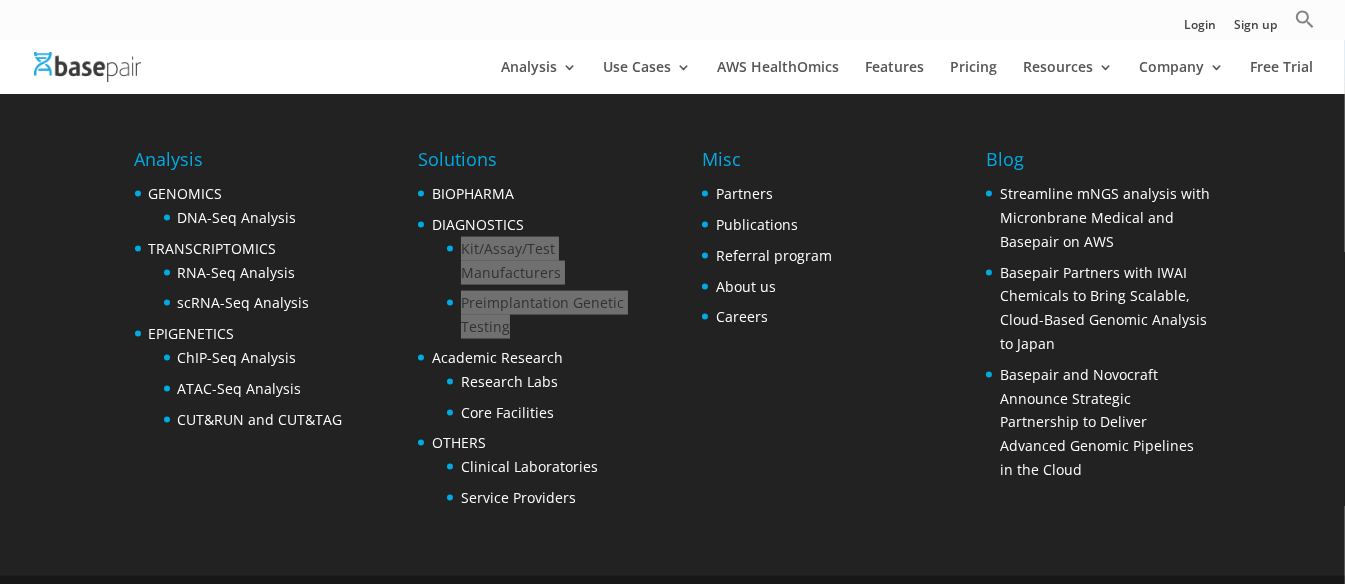 drag, startPoint x: 546, startPoint y: 328, endPoint x: 443, endPoint y: 251, distance: 128.60016 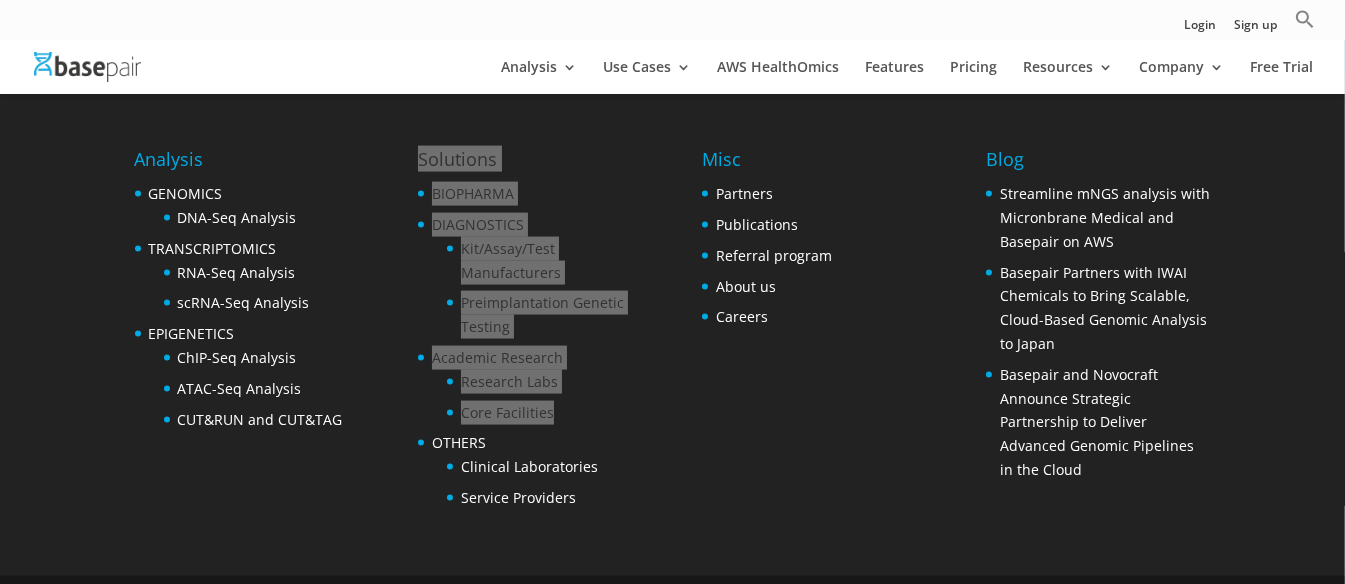 drag, startPoint x: 414, startPoint y: 355, endPoint x: 572, endPoint y: 396, distance: 163.23296 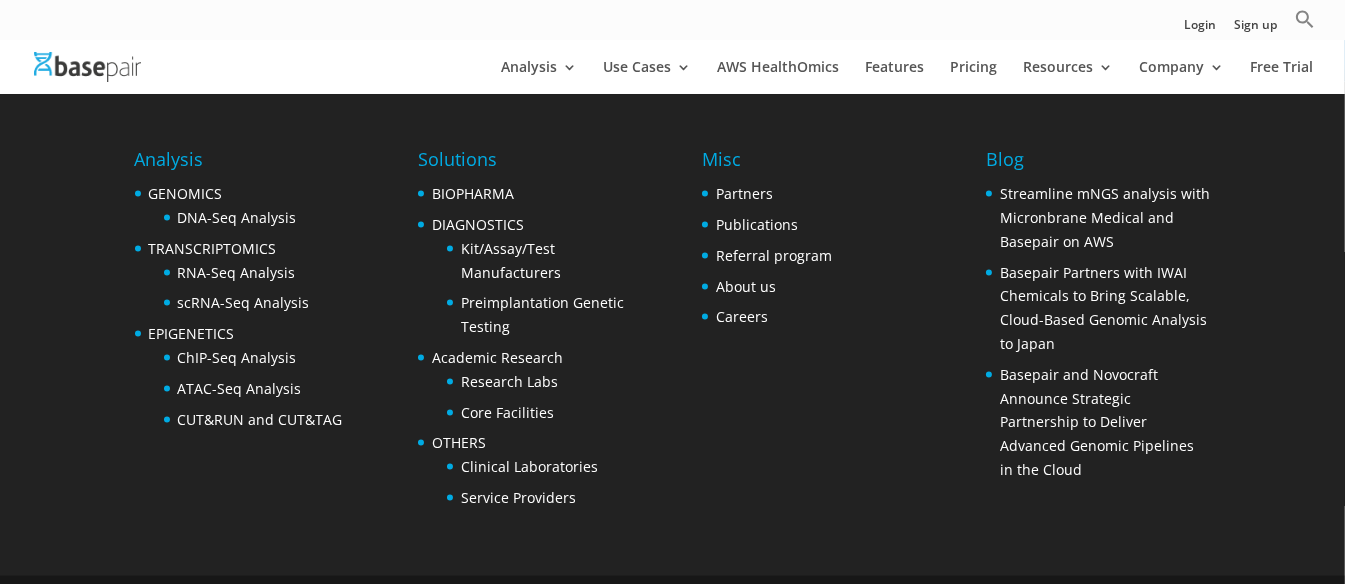 click on "Core Facilities" at bounding box center (545, 413) 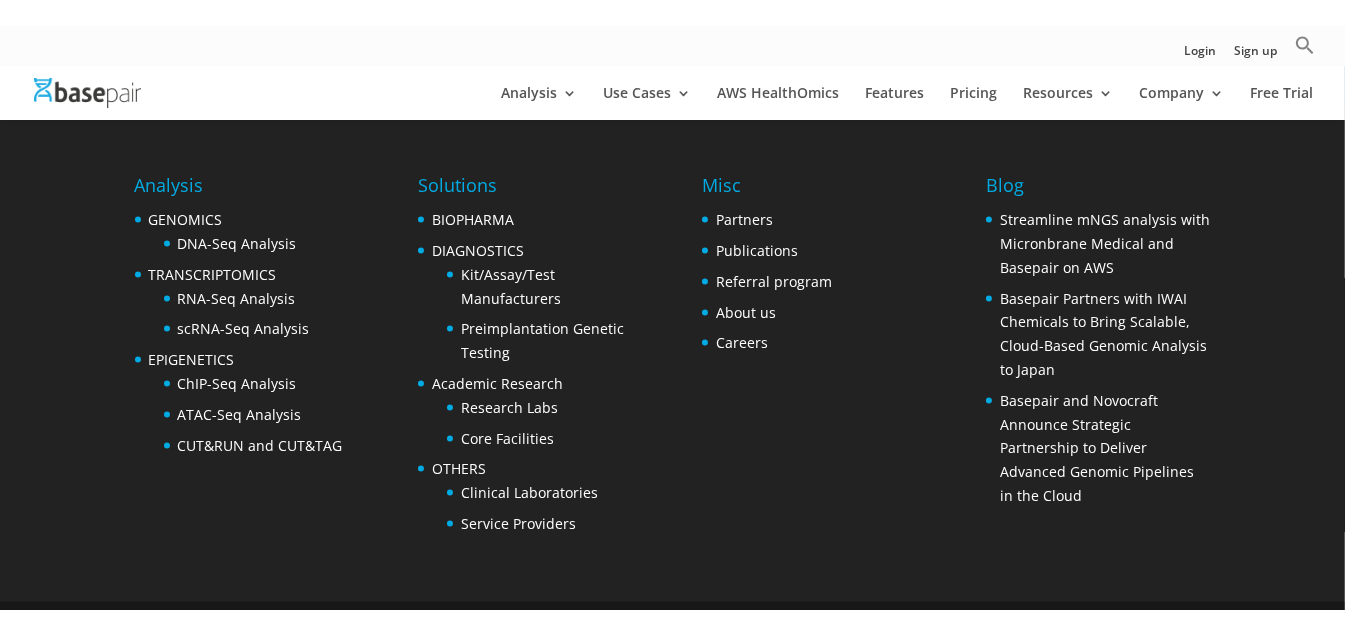 scroll, scrollTop: 4061, scrollLeft: 0, axis: vertical 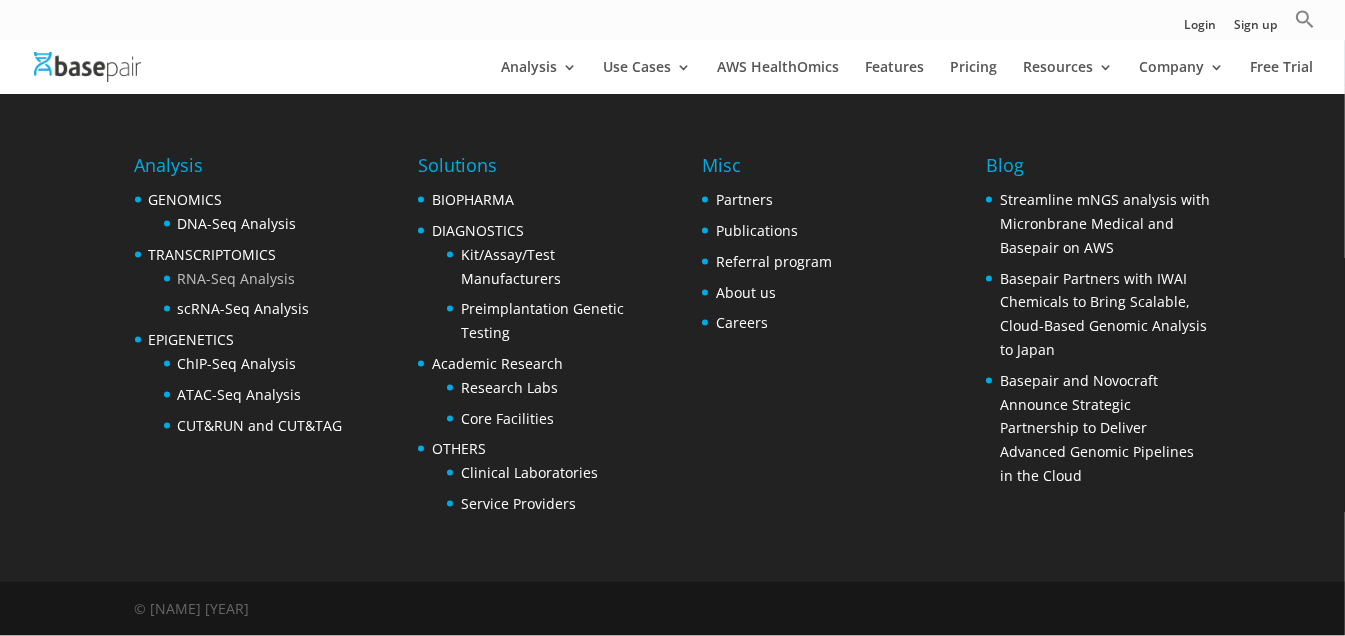 click on "RNA-Seq Analysis" at bounding box center (237, 278) 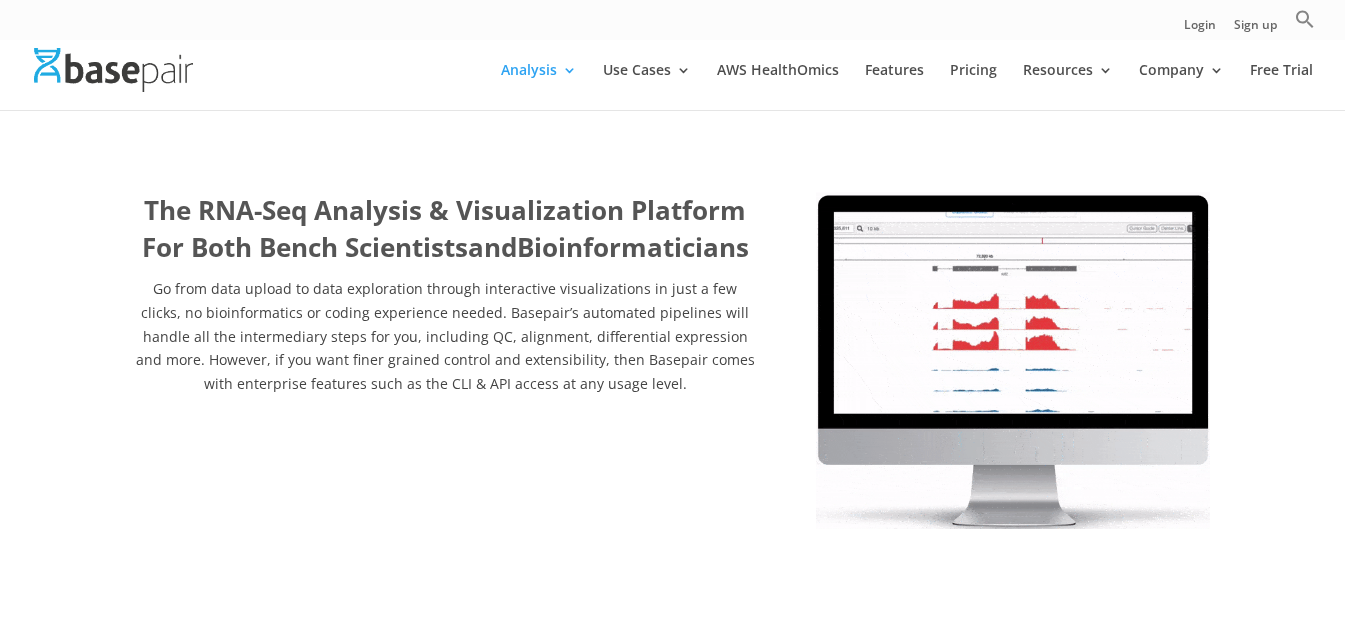 scroll, scrollTop: 0, scrollLeft: 0, axis: both 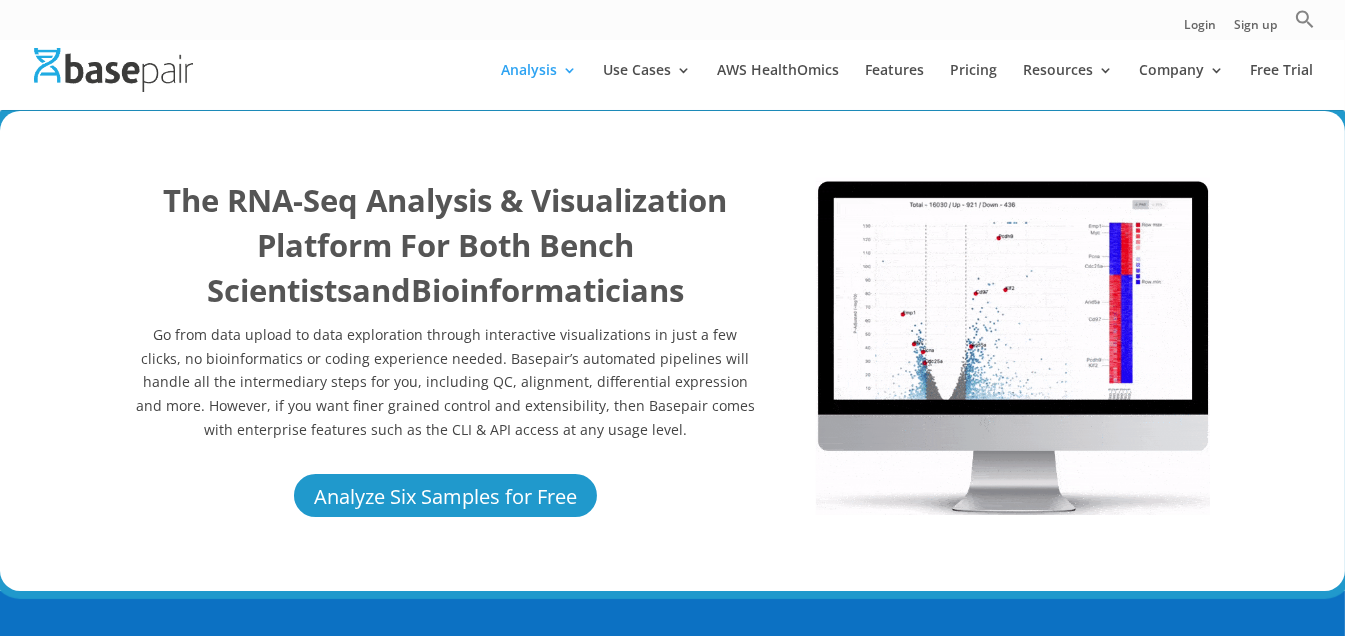 click at bounding box center (1013, 346) 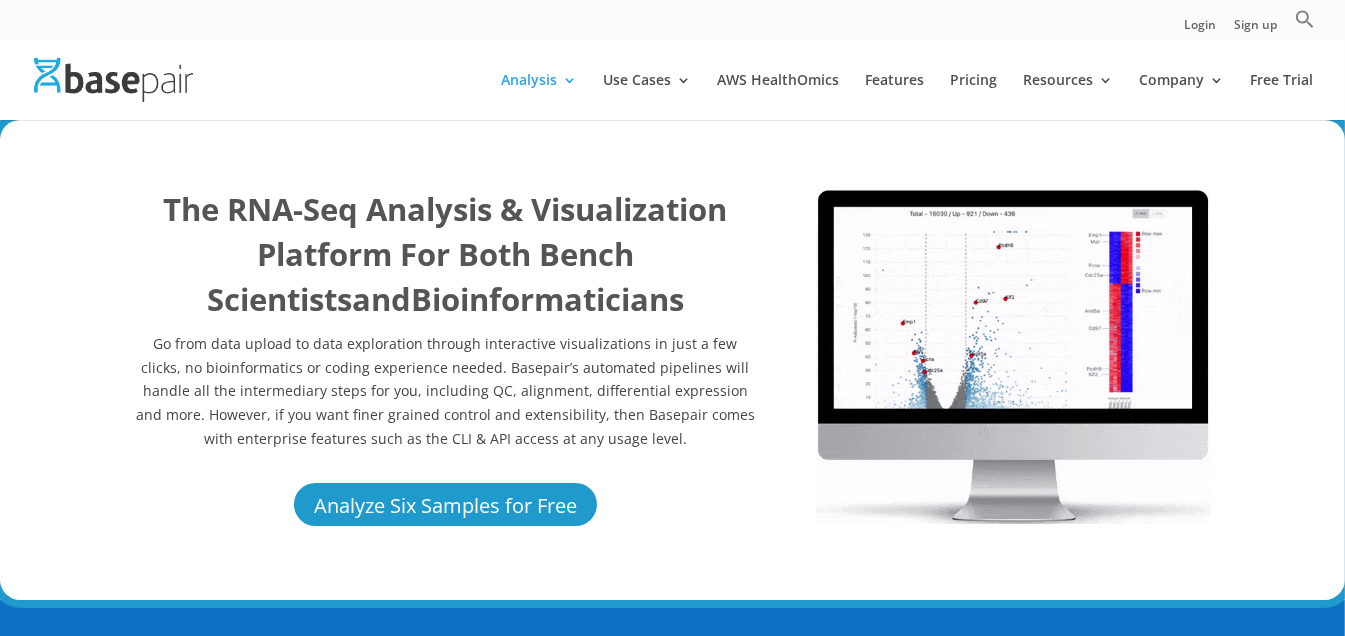 click at bounding box center (1013, 355) 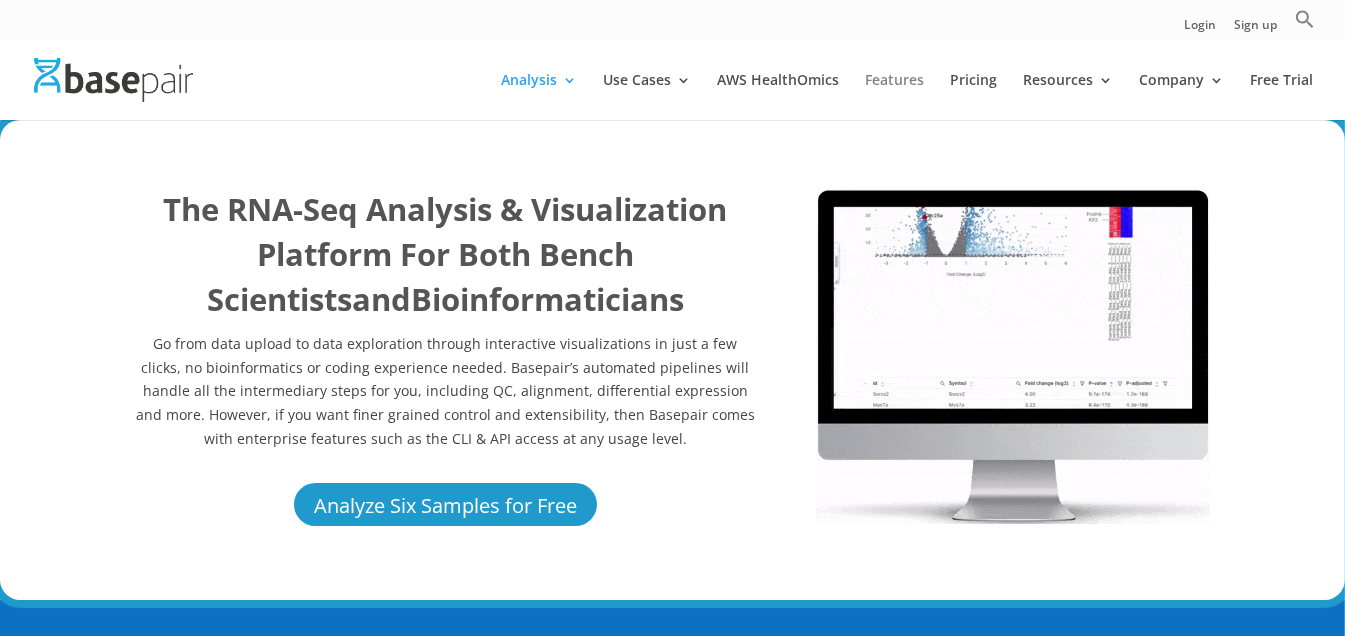 click on "Features" at bounding box center [894, 96] 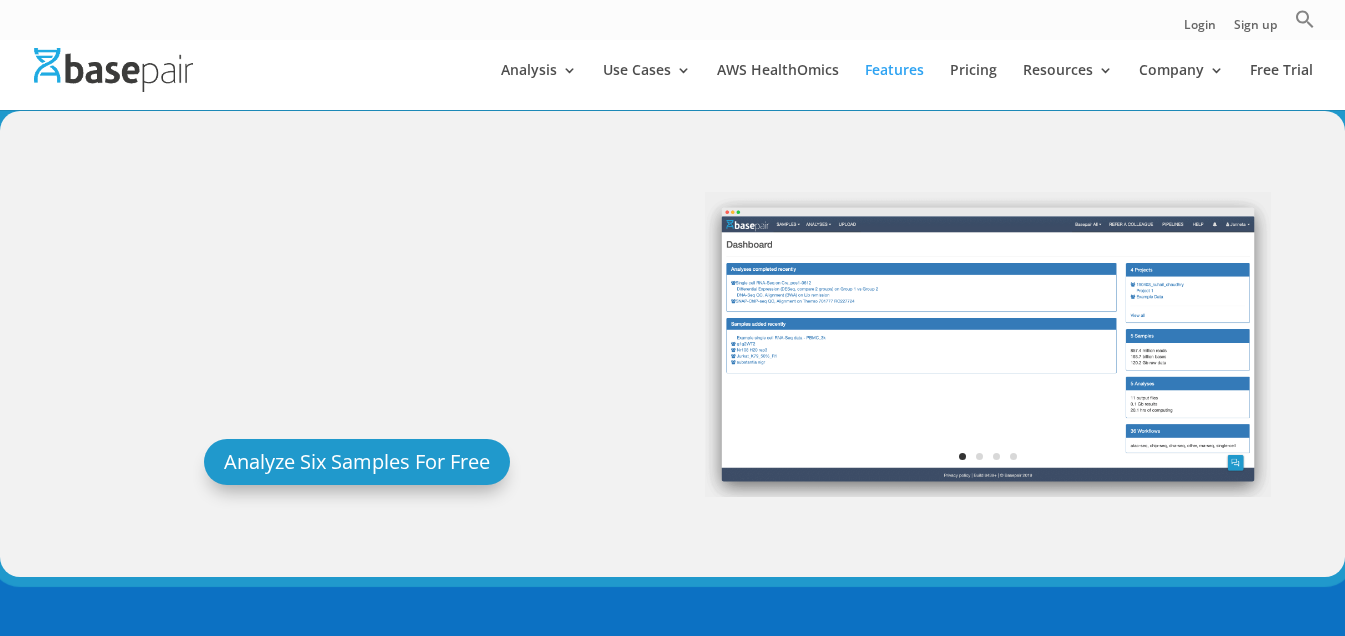 scroll, scrollTop: 0, scrollLeft: 0, axis: both 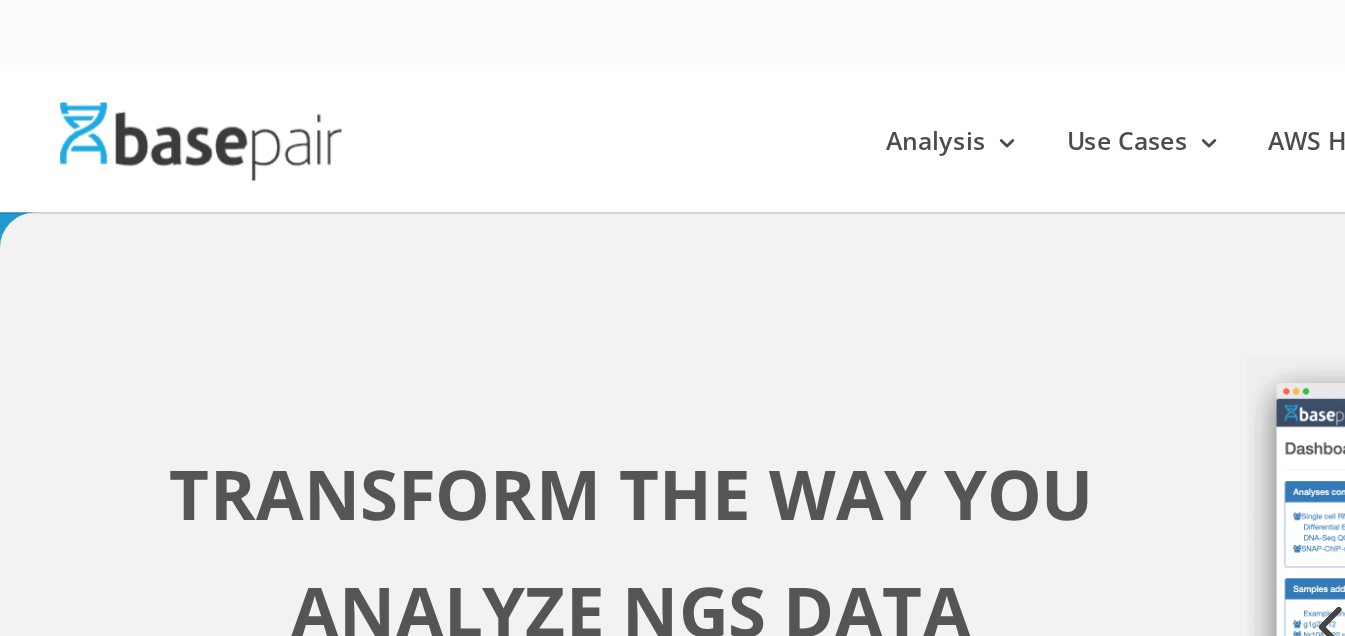 click on "Next" at bounding box center (1225, 353) 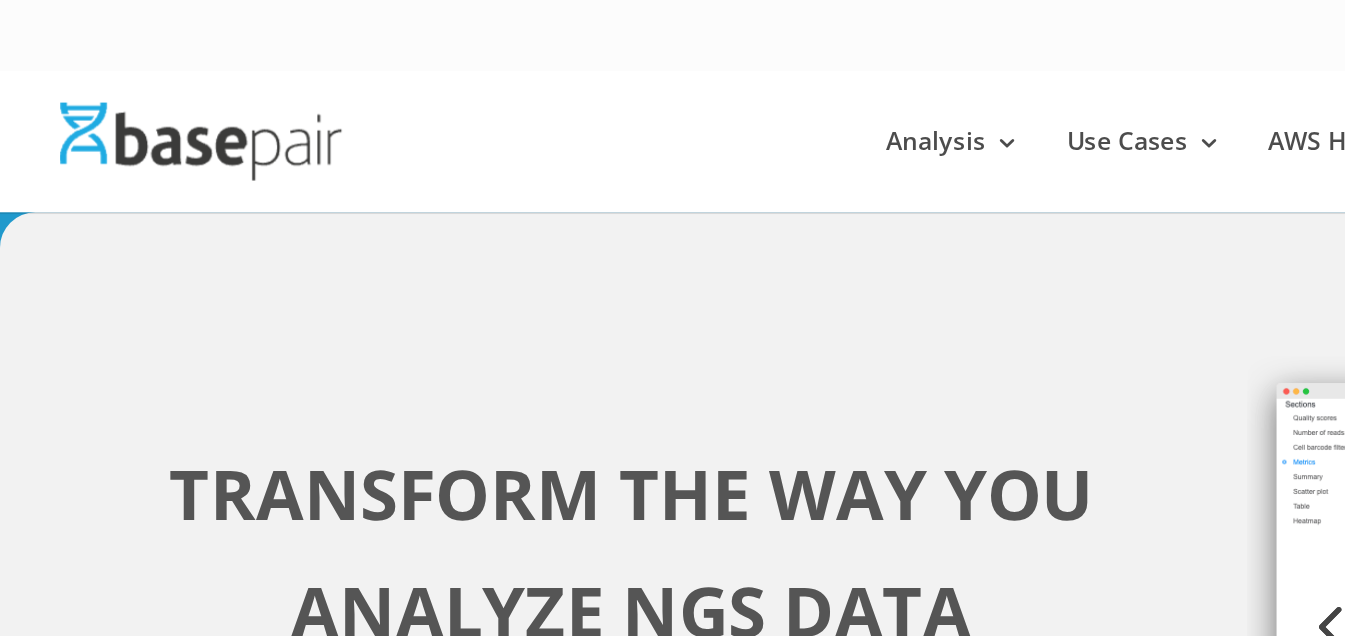 click on "Next" at bounding box center [1225, 353] 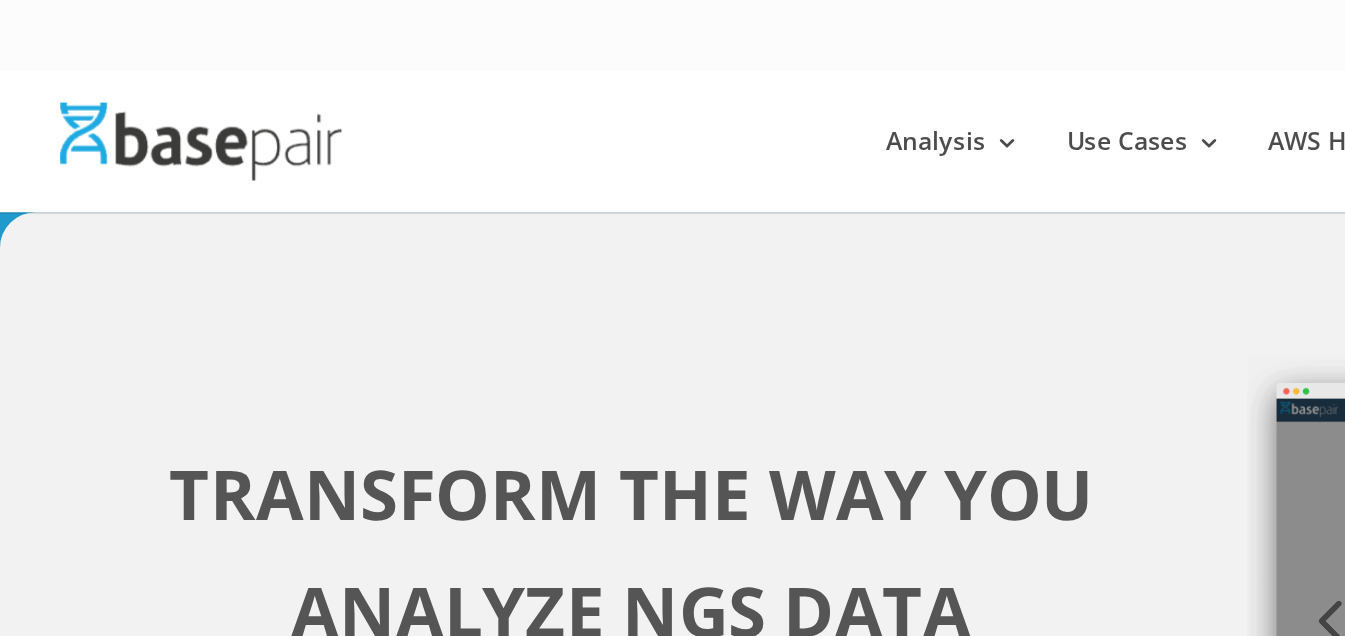click on "Next" at bounding box center (1225, 350) 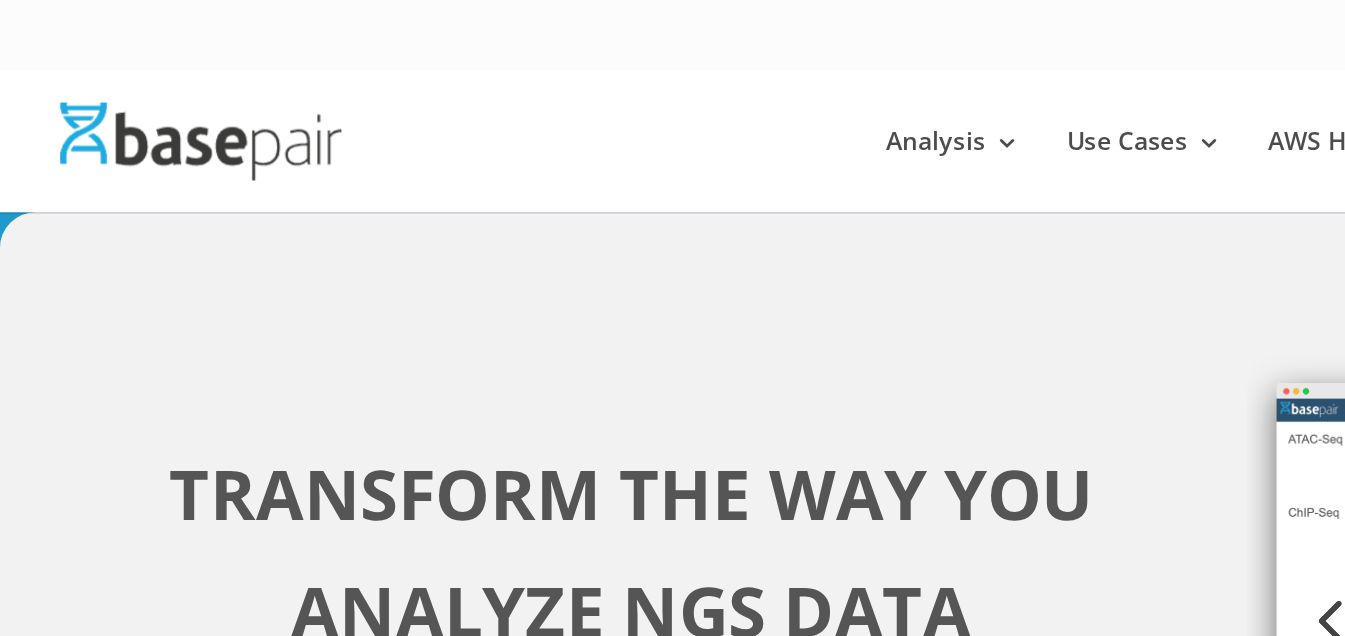 click on "Next" at bounding box center (1225, 350) 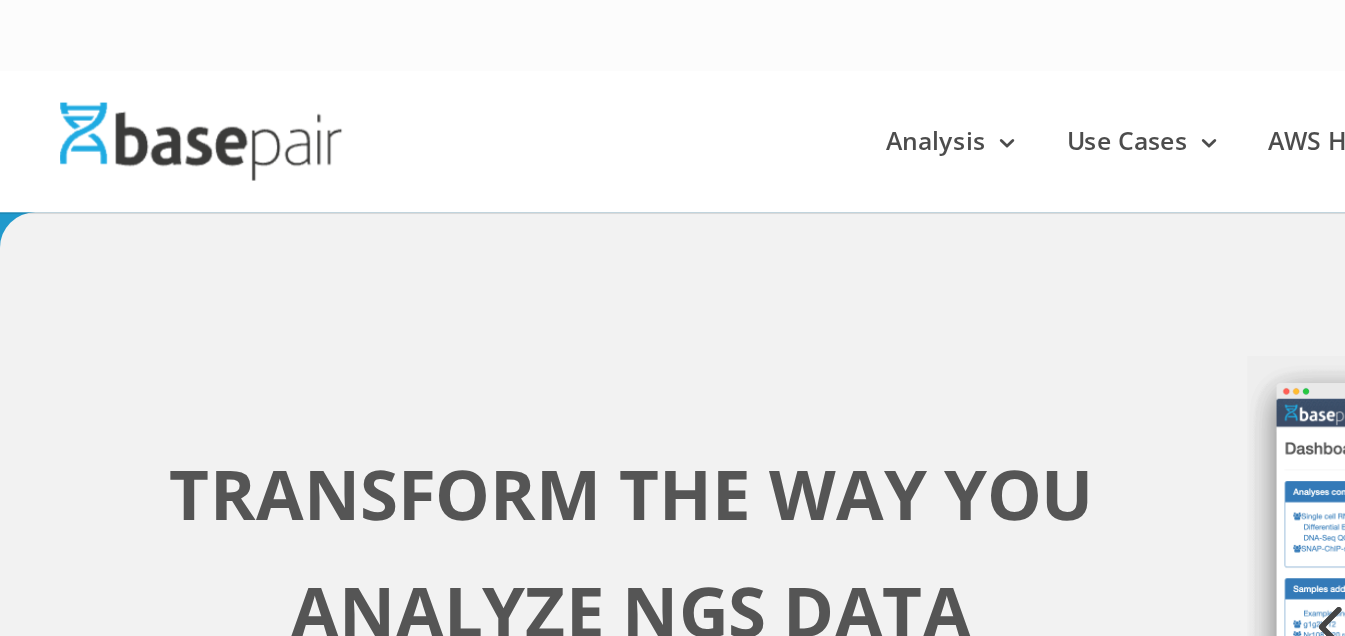 click on "Next" at bounding box center [1225, 353] 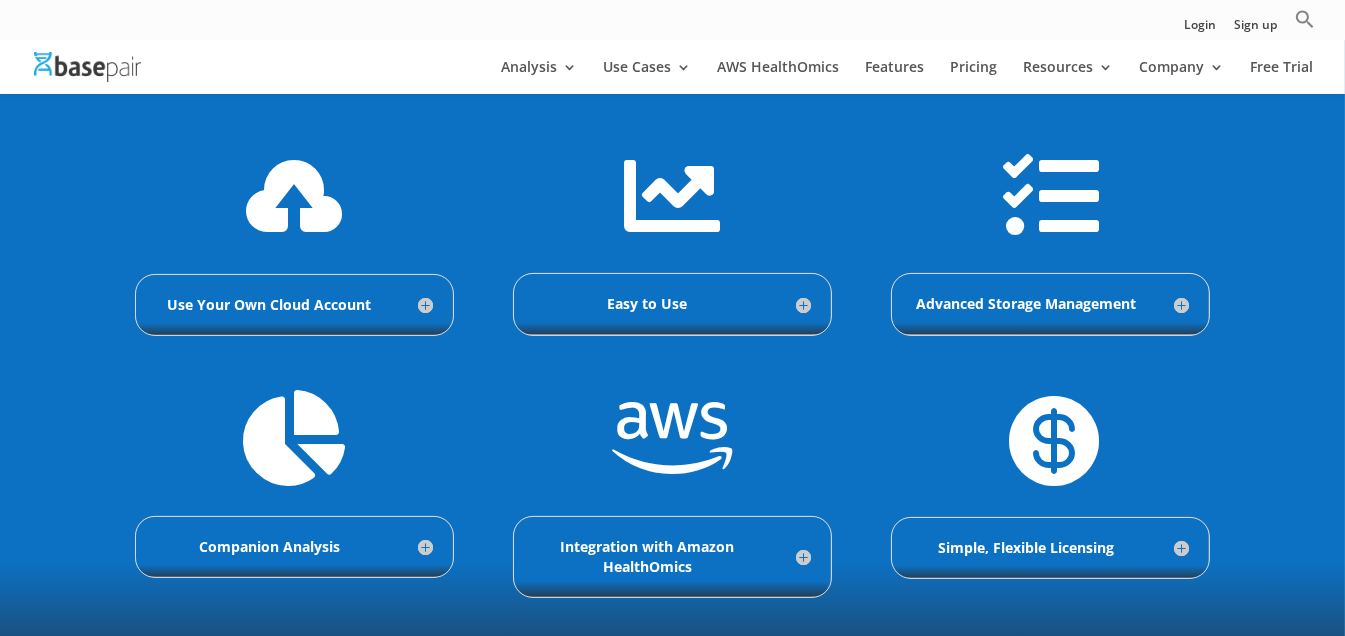 scroll, scrollTop: 621, scrollLeft: 0, axis: vertical 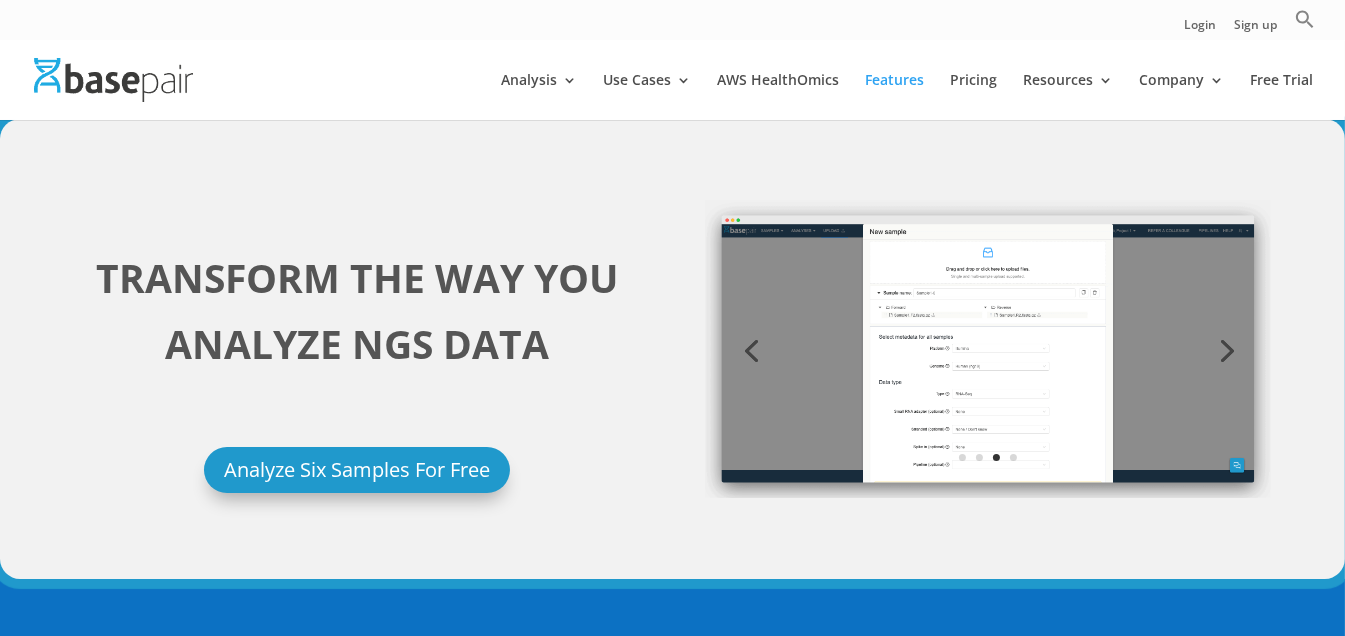 click on "Previous" at bounding box center [751, 349] 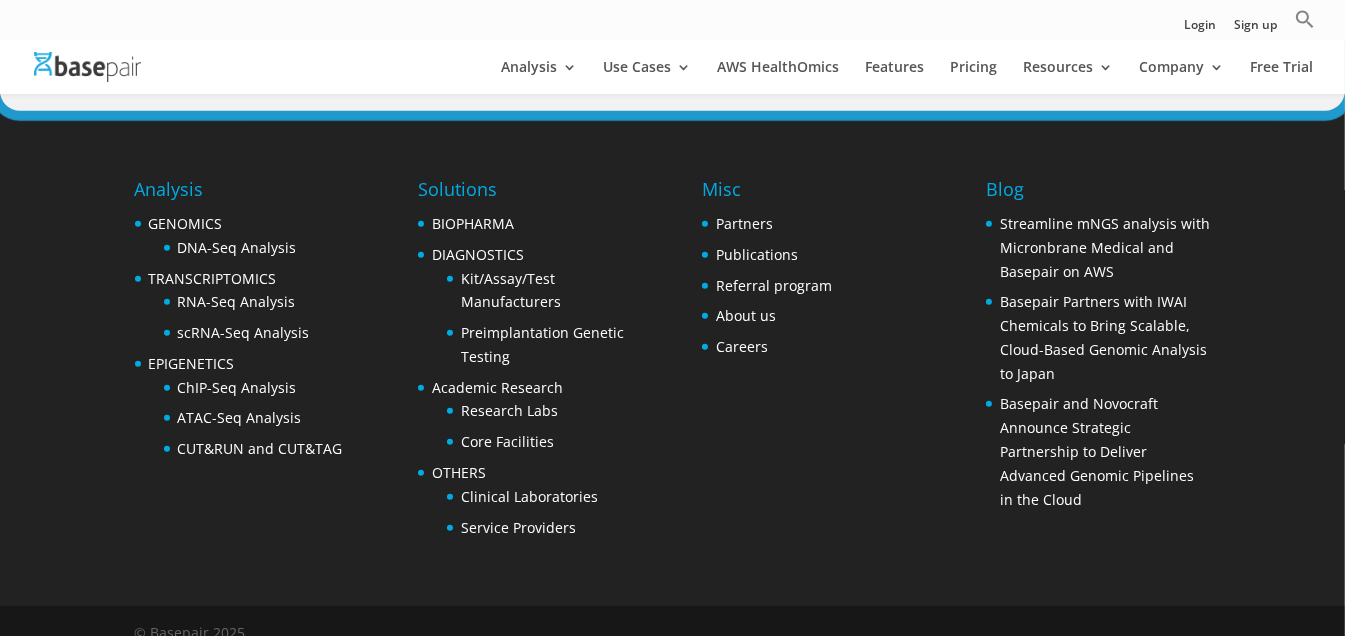 scroll, scrollTop: 2358, scrollLeft: 0, axis: vertical 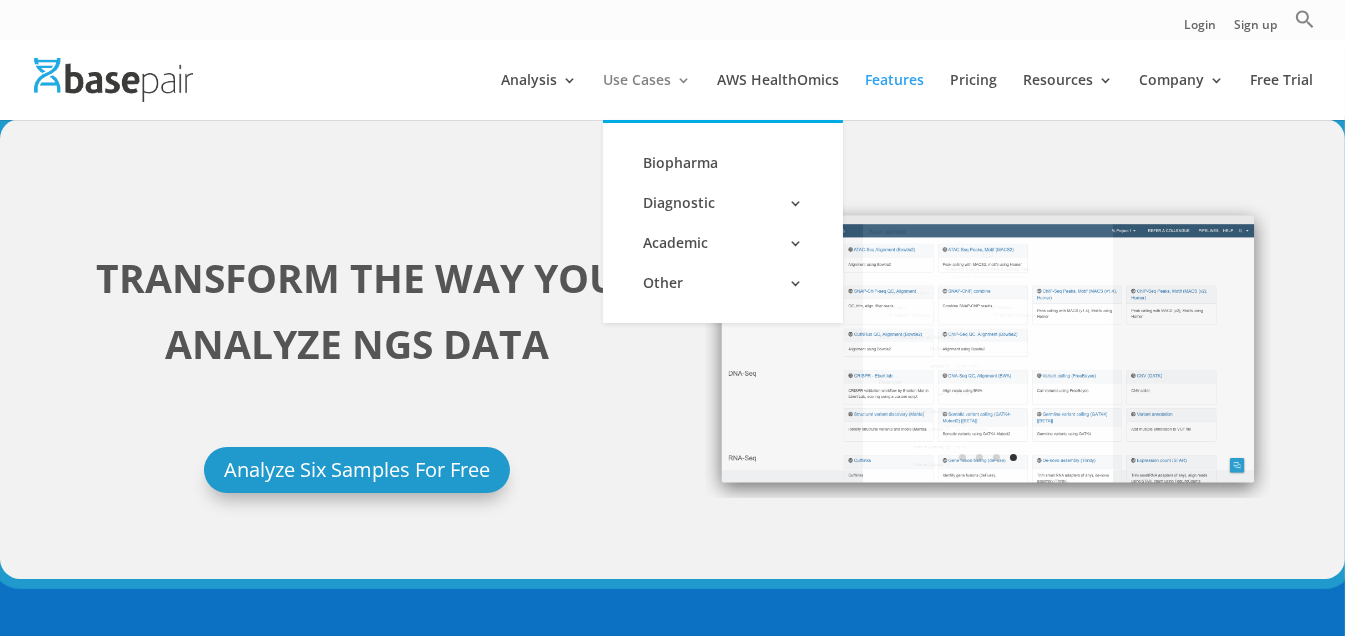 click on "Use Cases" at bounding box center (647, 96) 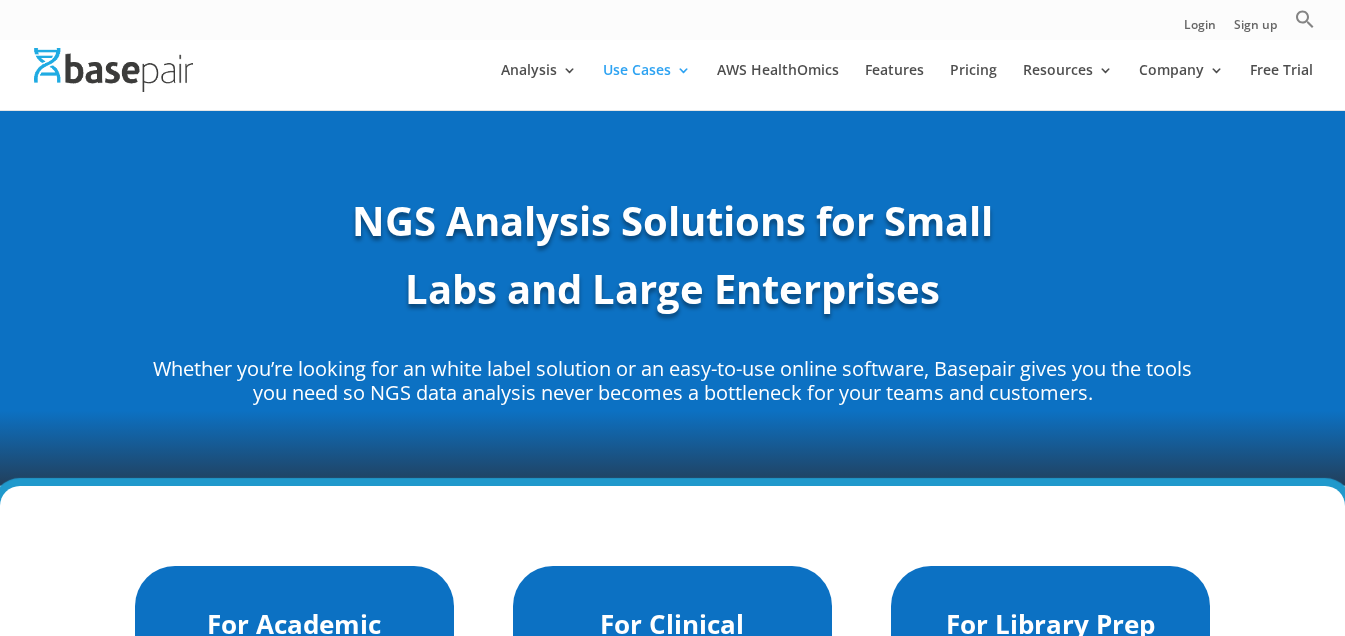 scroll, scrollTop: 0, scrollLeft: 0, axis: both 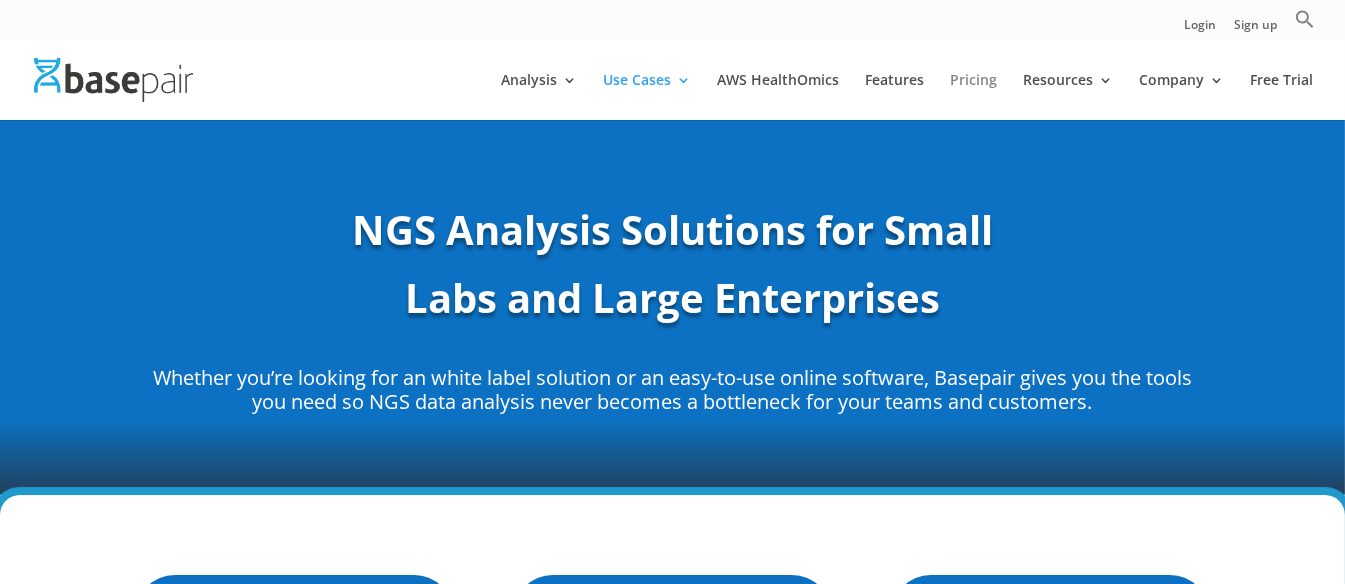 click on "Pricing" at bounding box center (973, 96) 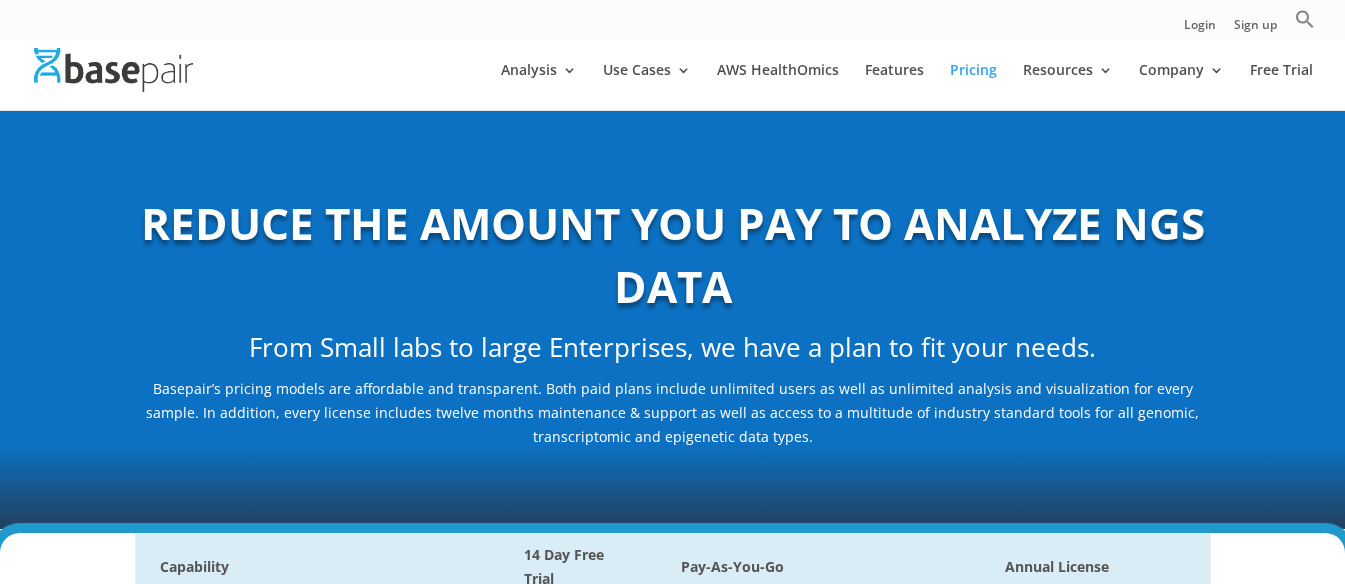 scroll, scrollTop: 0, scrollLeft: 0, axis: both 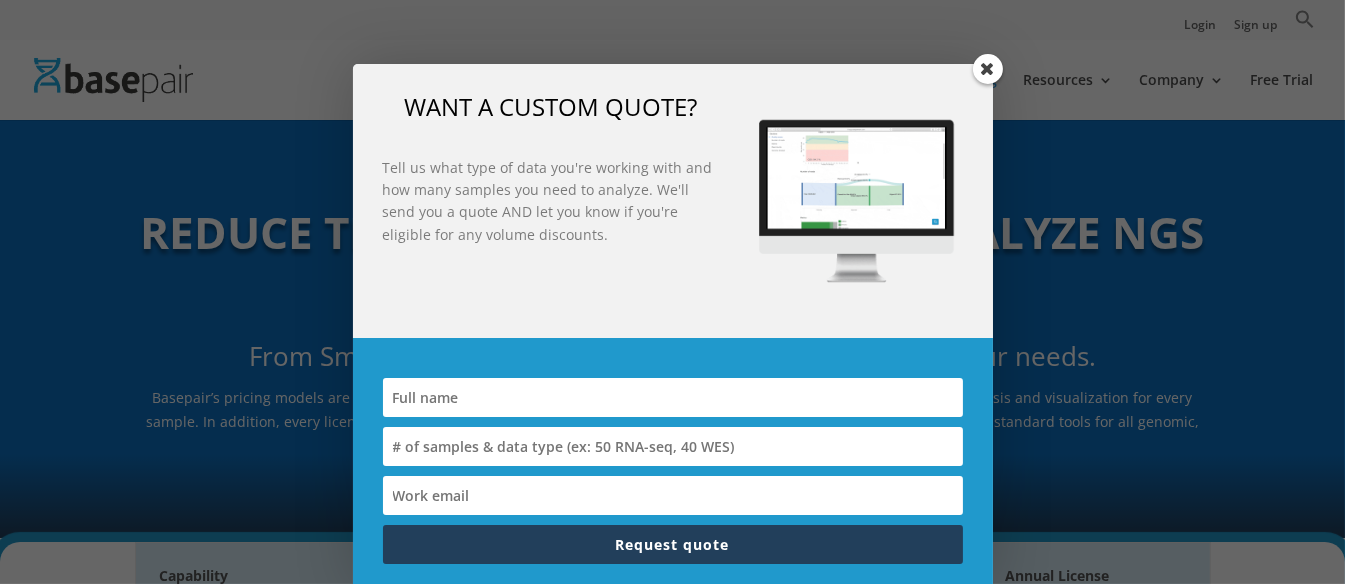 click at bounding box center (673, 446) 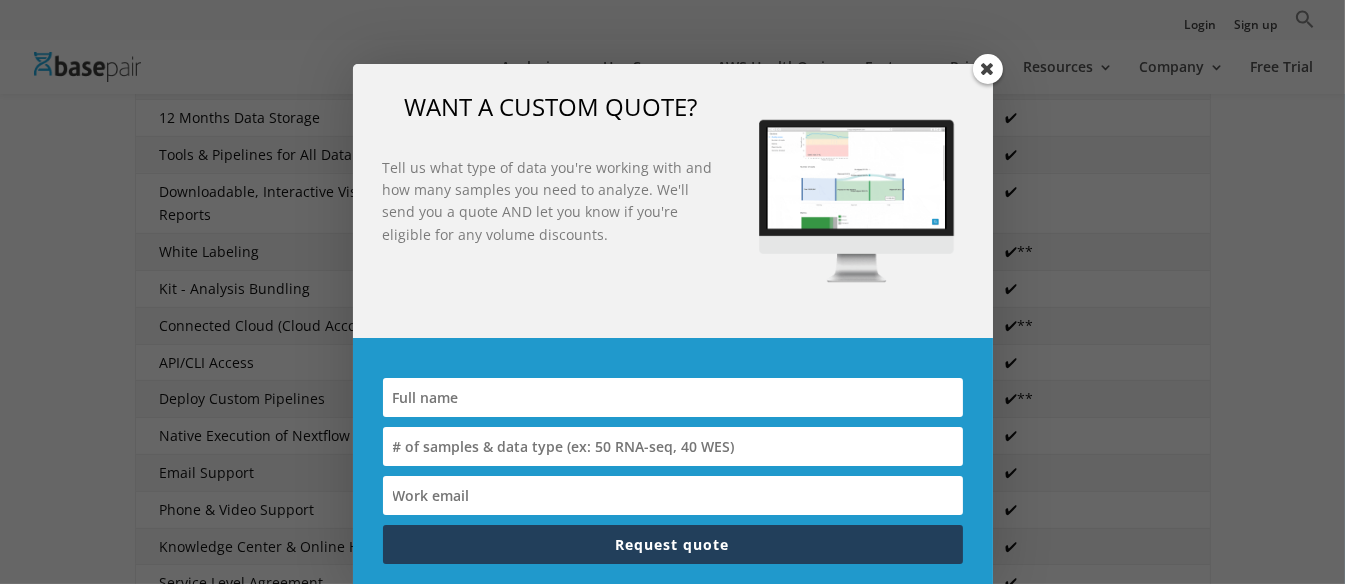 scroll, scrollTop: 764, scrollLeft: 0, axis: vertical 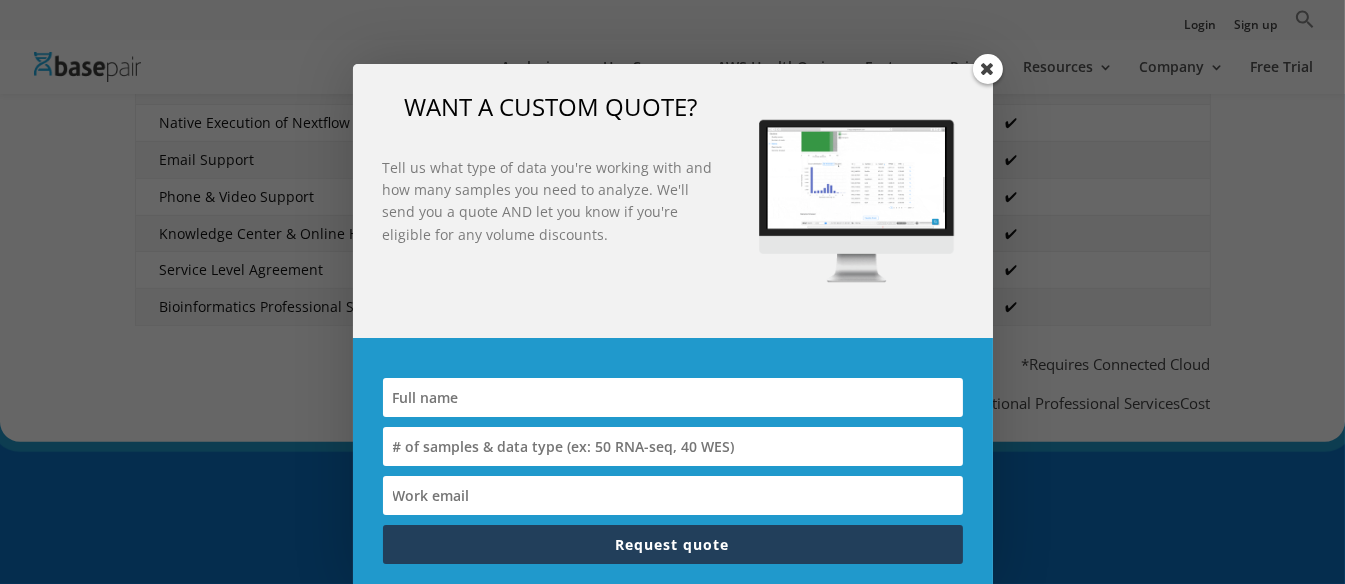 drag, startPoint x: 579, startPoint y: 448, endPoint x: 610, endPoint y: 447, distance: 31.016125 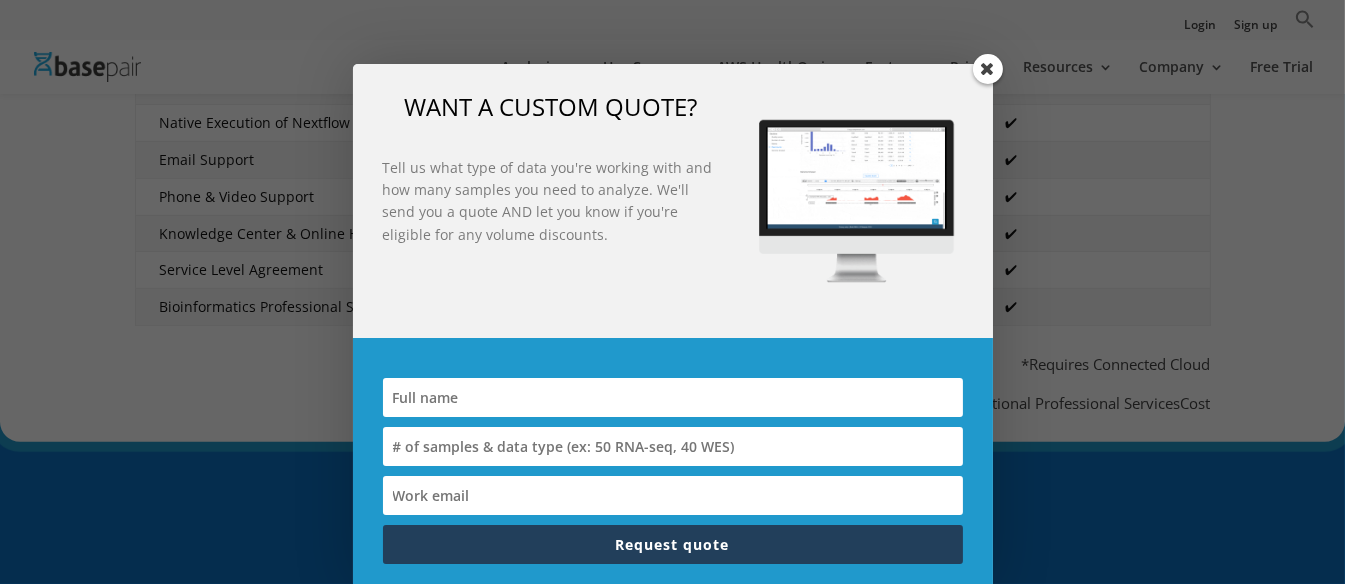 click at bounding box center [673, 446] 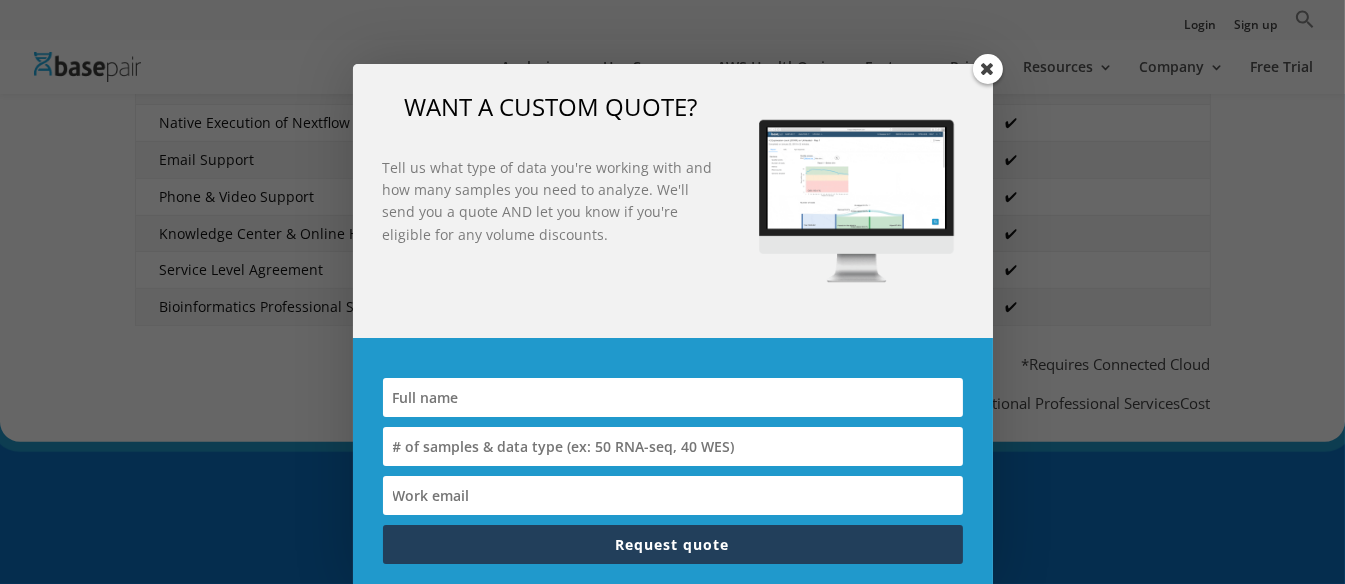 click at bounding box center [673, 446] 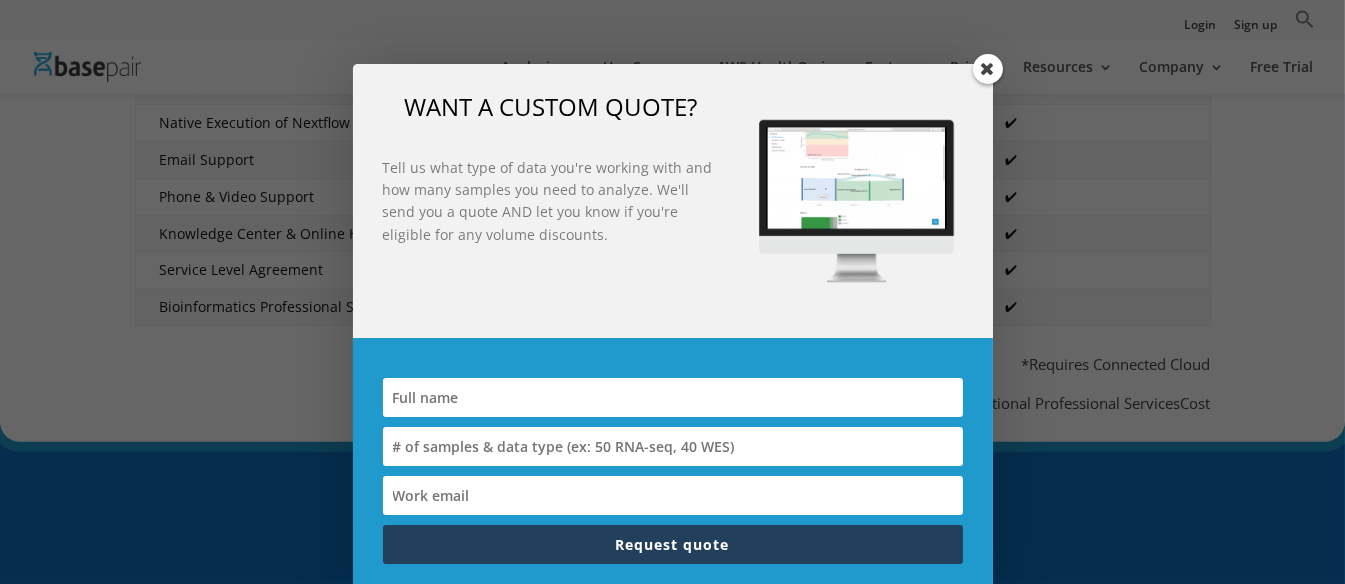 click at bounding box center [673, 446] 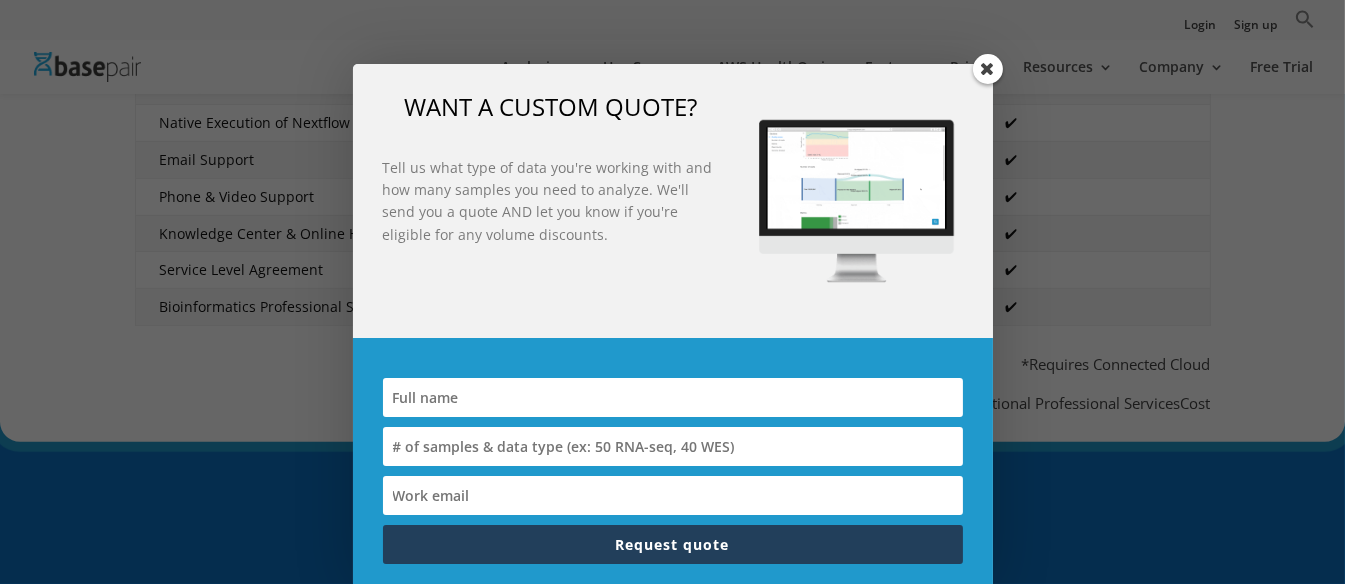 click at bounding box center [673, 446] 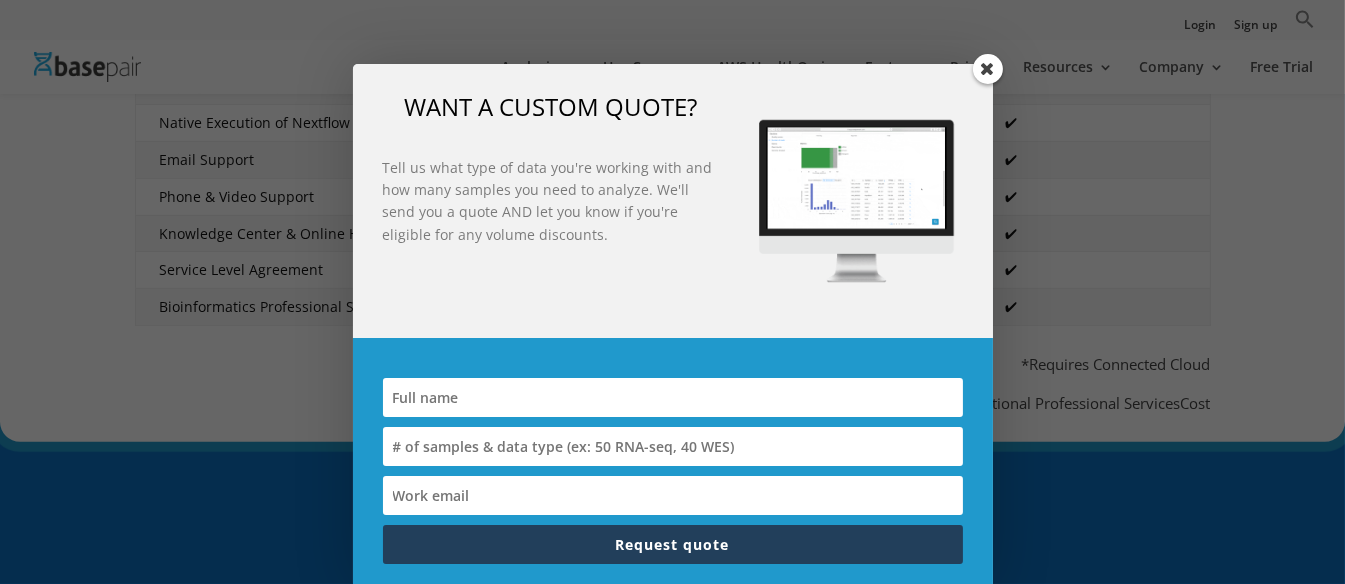 click at bounding box center [673, 446] 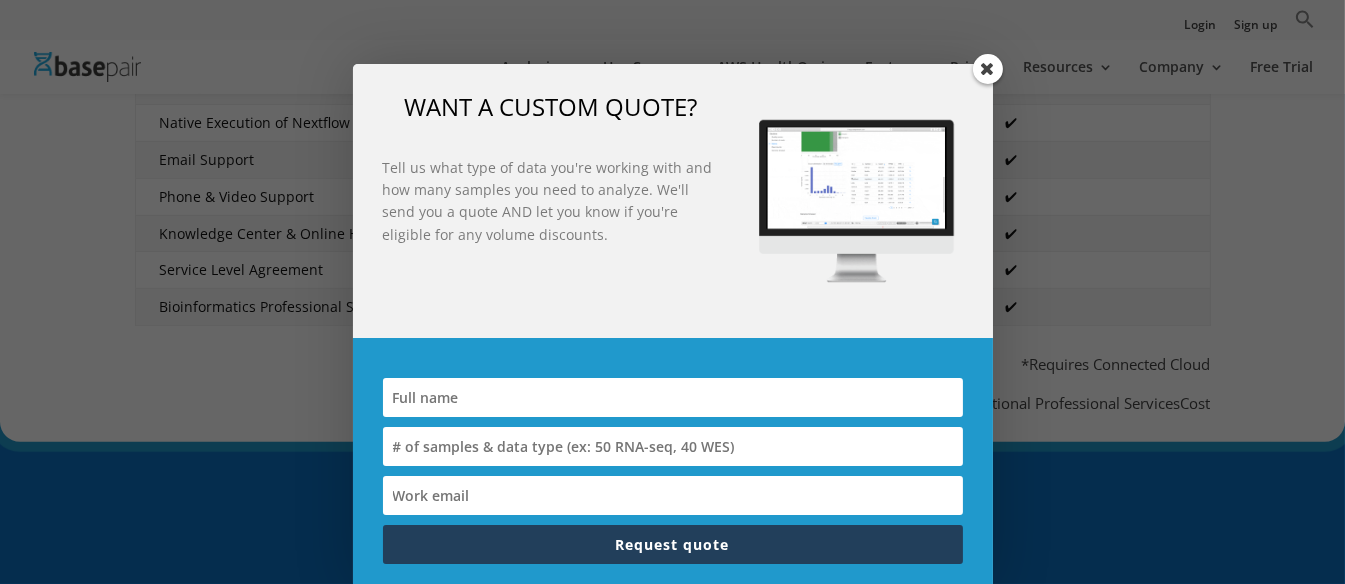 click at bounding box center (673, 446) 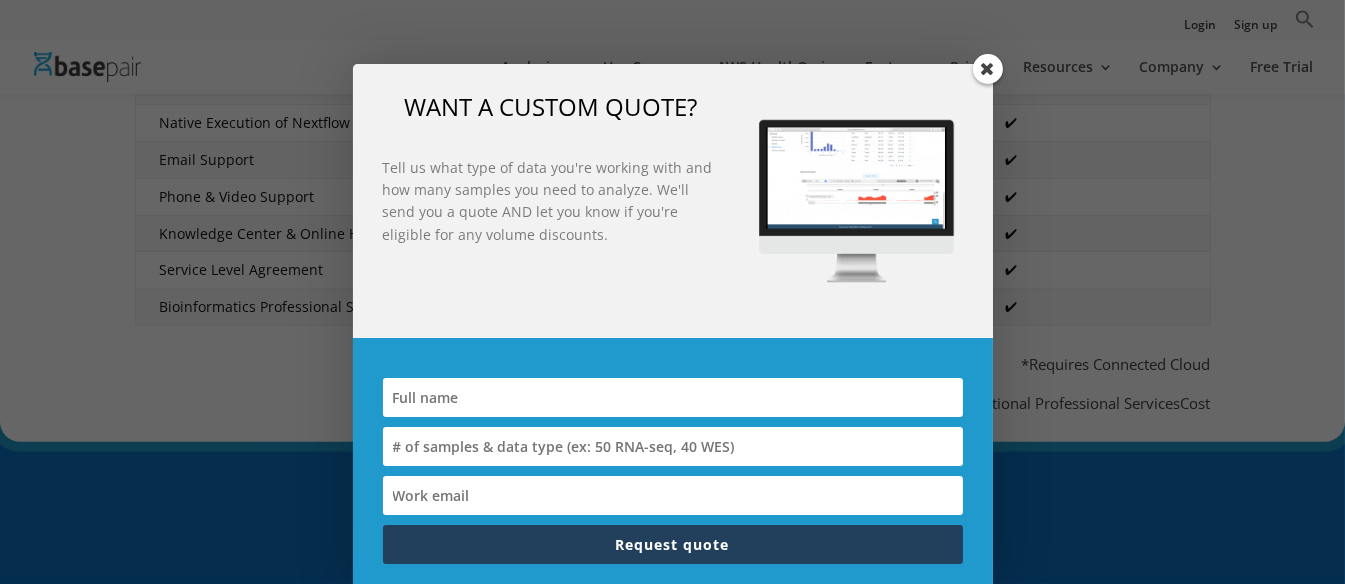 click at bounding box center (673, 446) 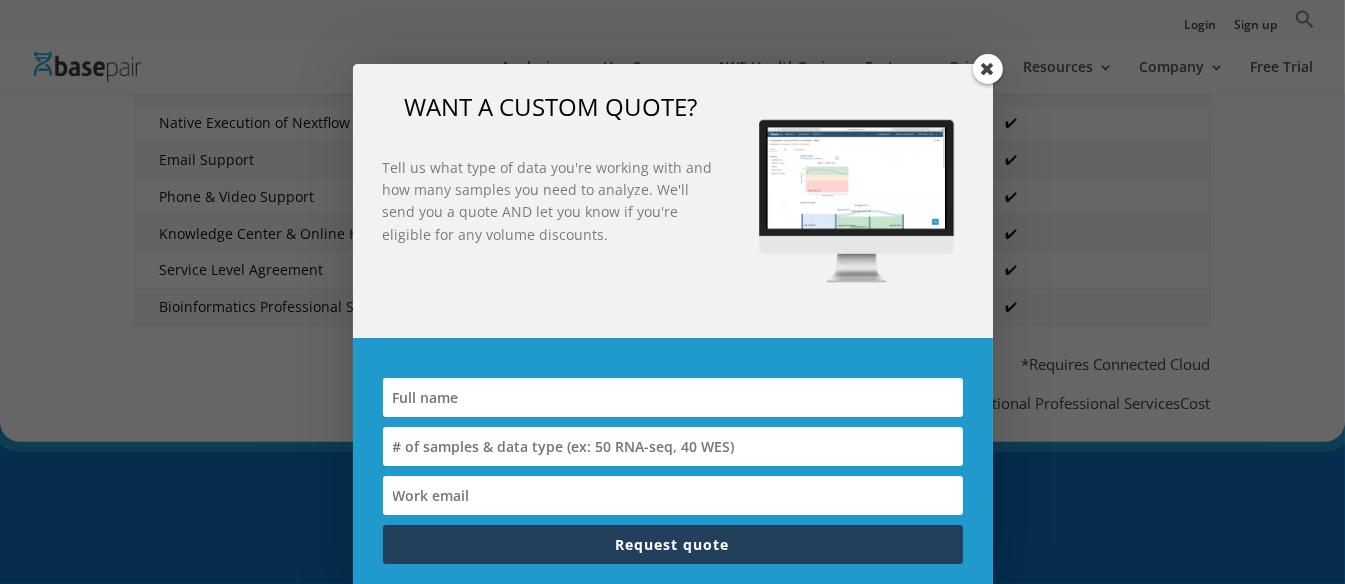 click at bounding box center [673, 446] 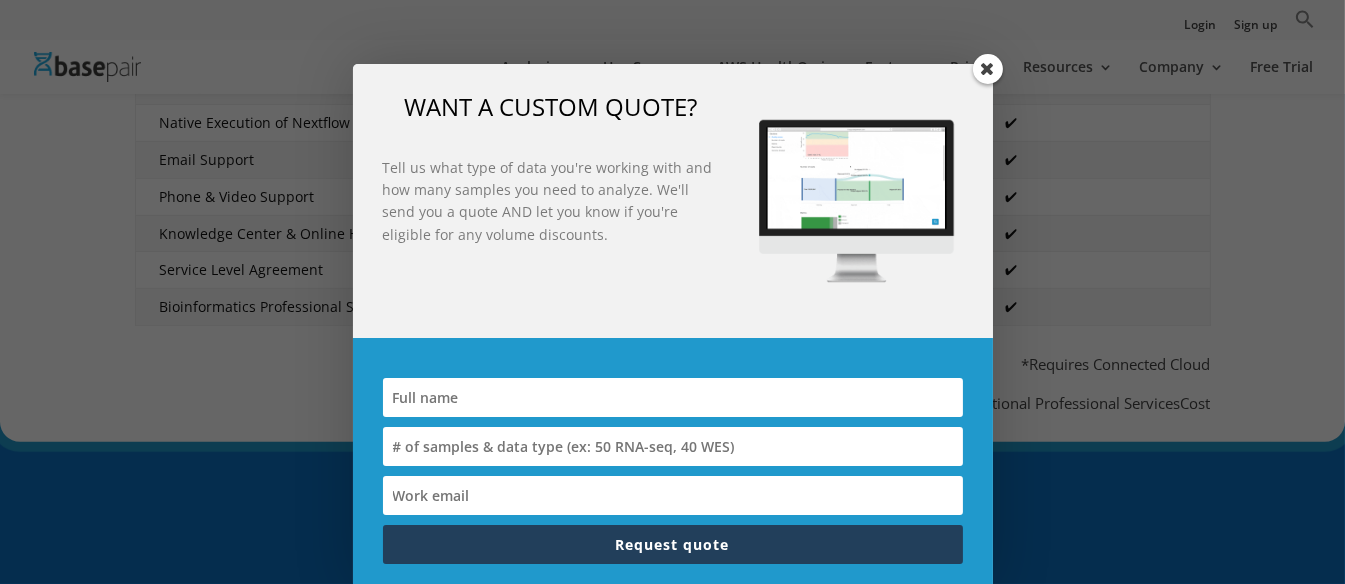 click at bounding box center [673, 446] 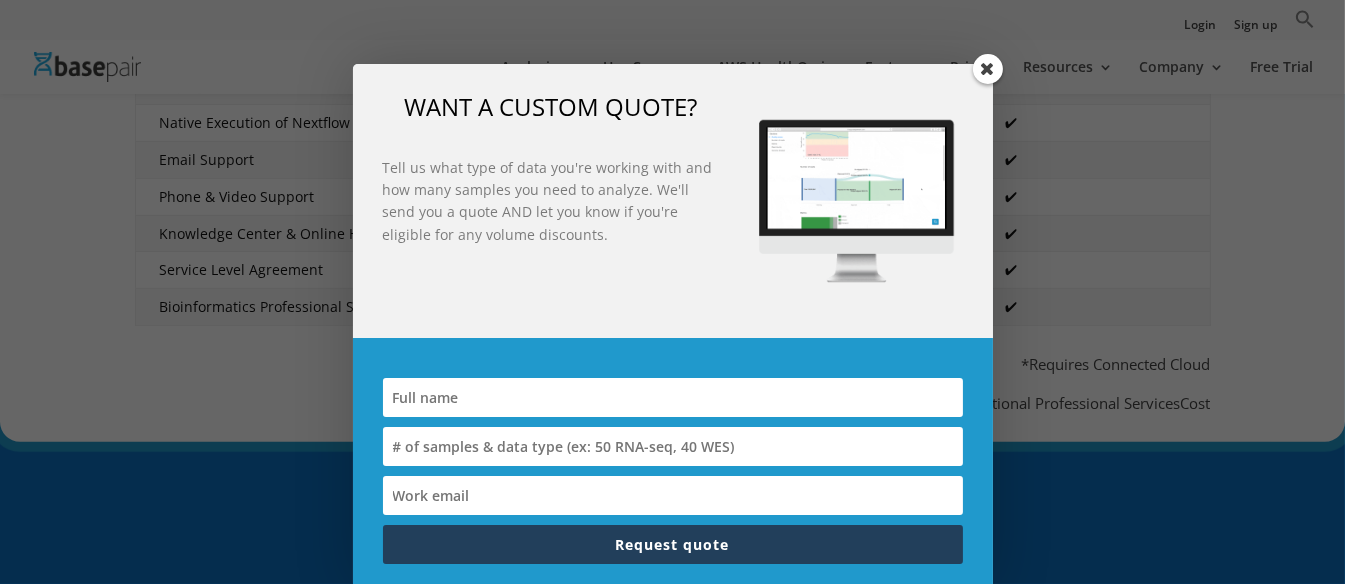 click at bounding box center [673, 446] 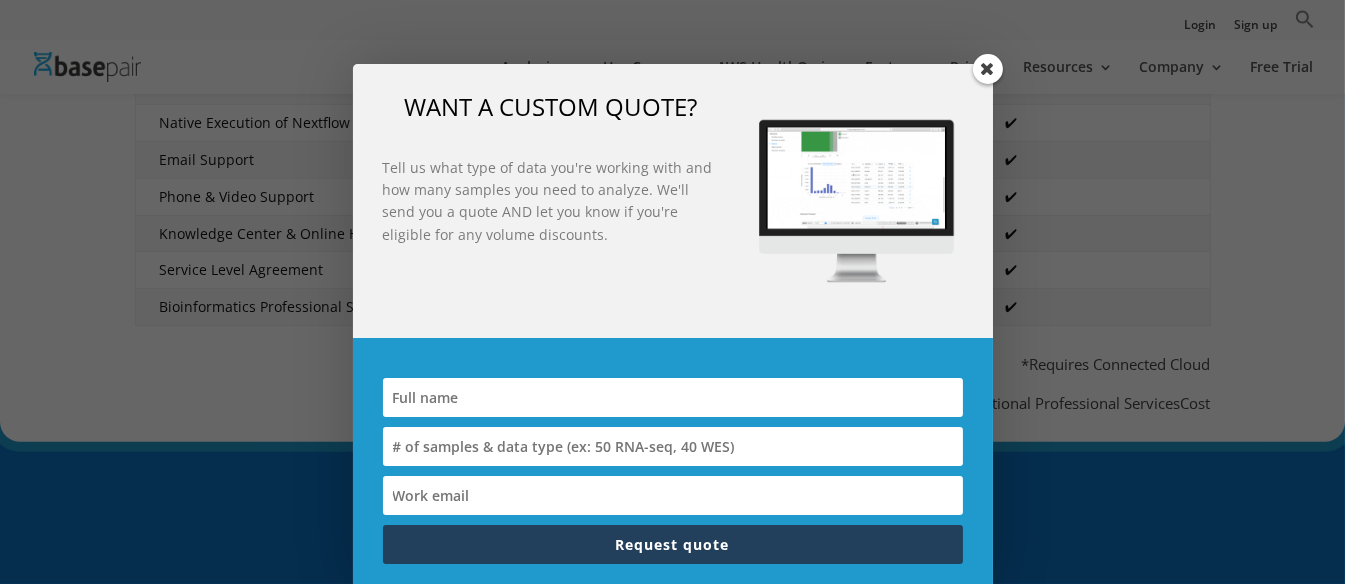 click at bounding box center [673, 446] 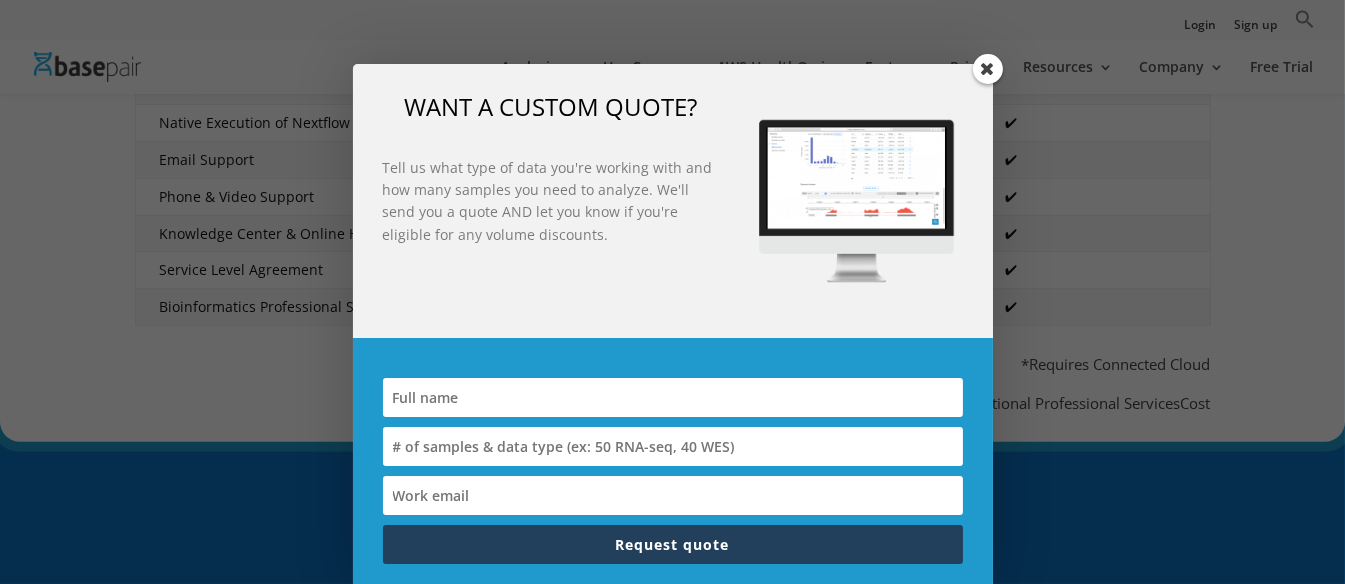 click at bounding box center [673, 446] 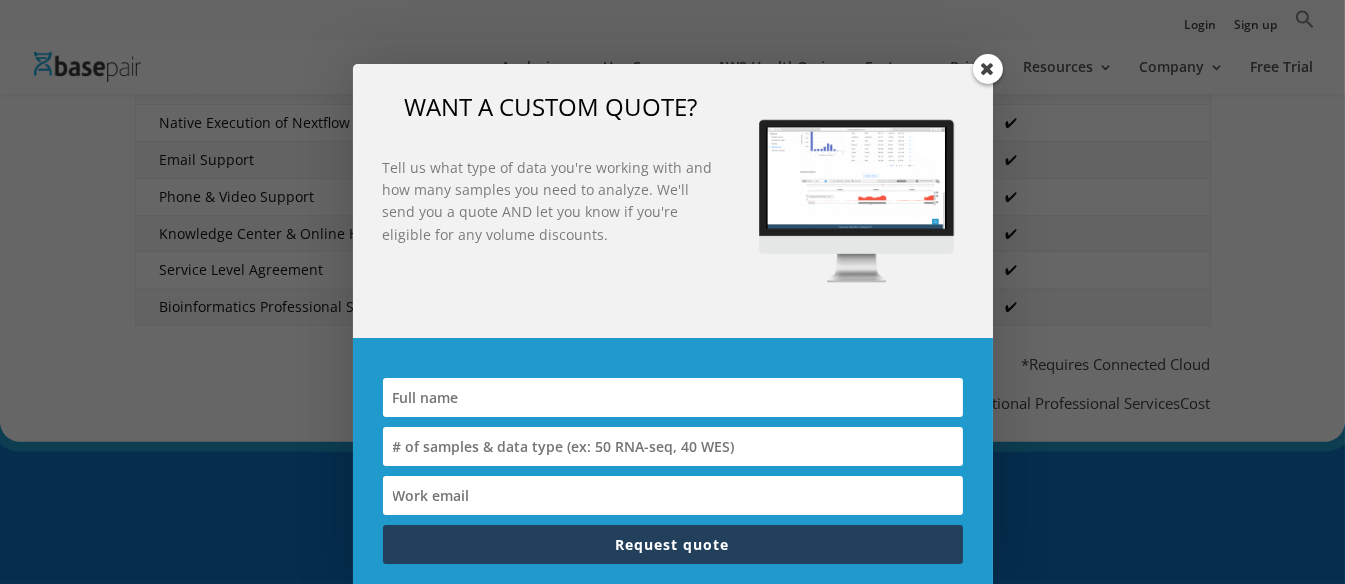 click at bounding box center [673, 446] 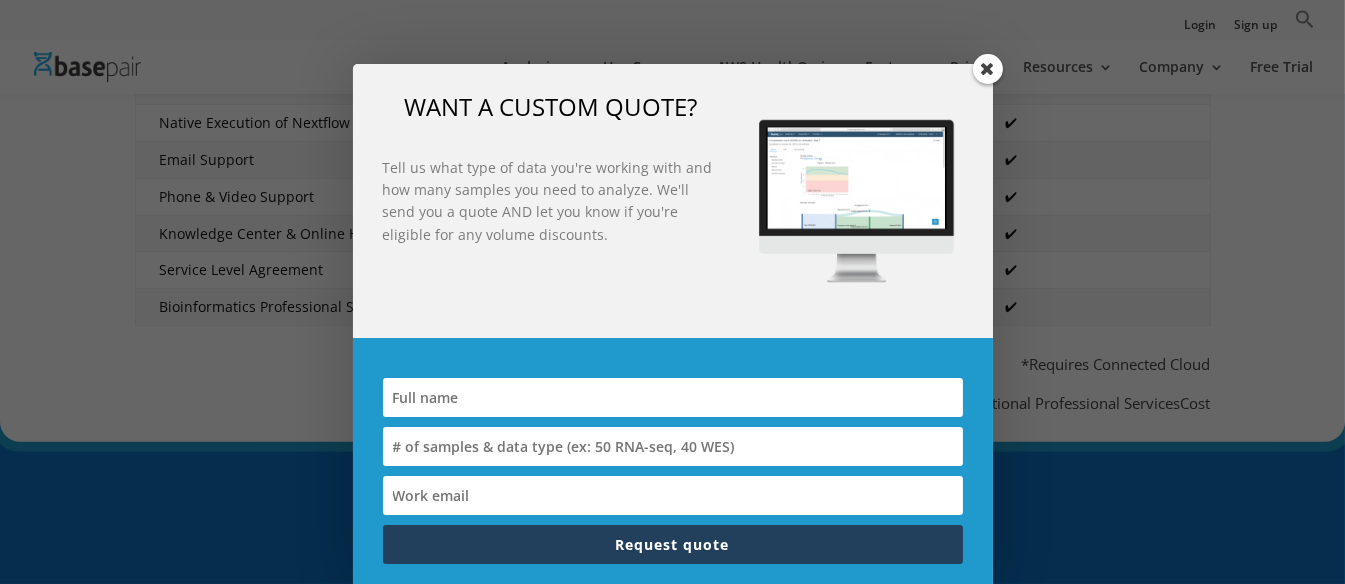 click at bounding box center [673, 446] 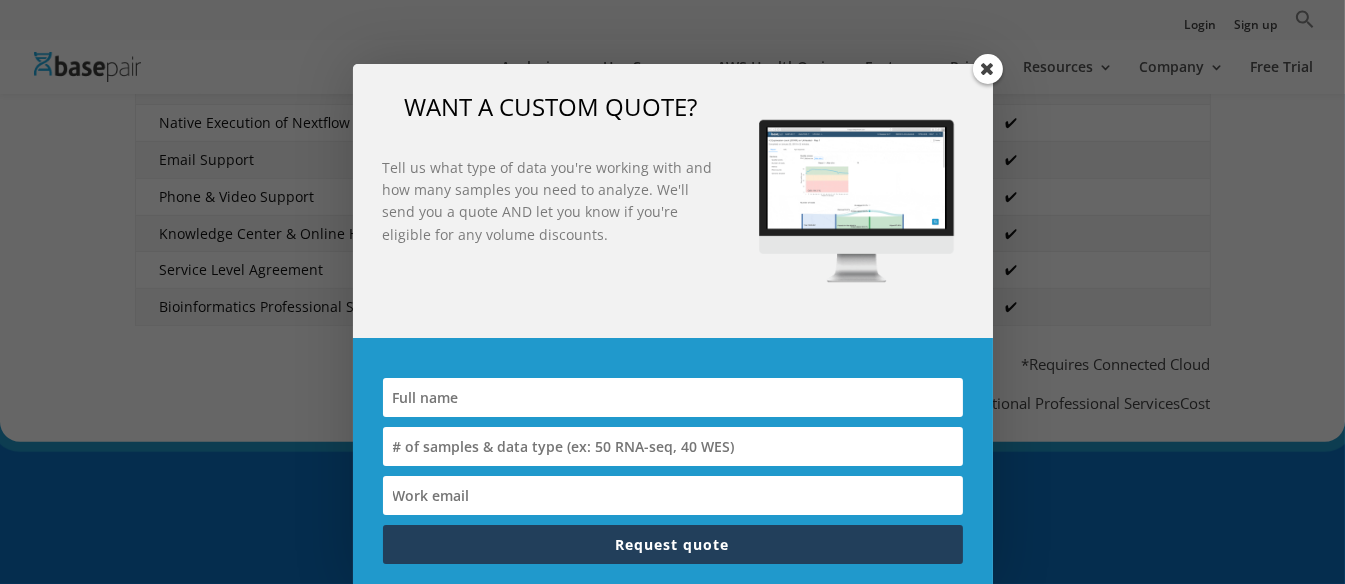 click at bounding box center (673, 446) 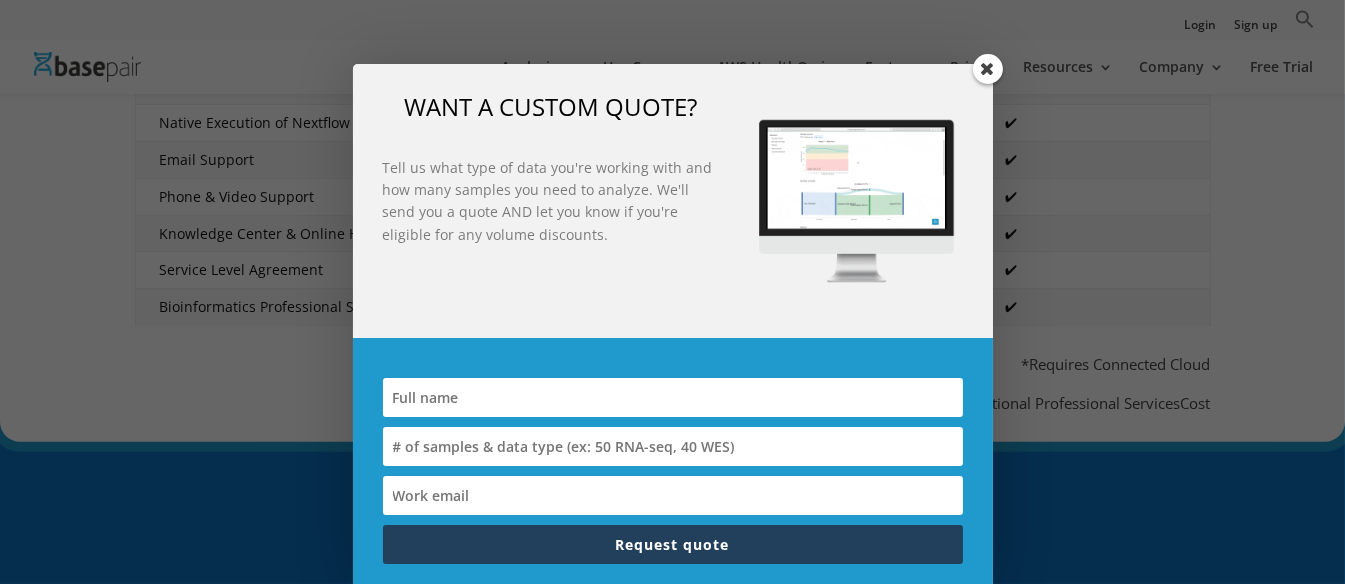 click at bounding box center (673, 446) 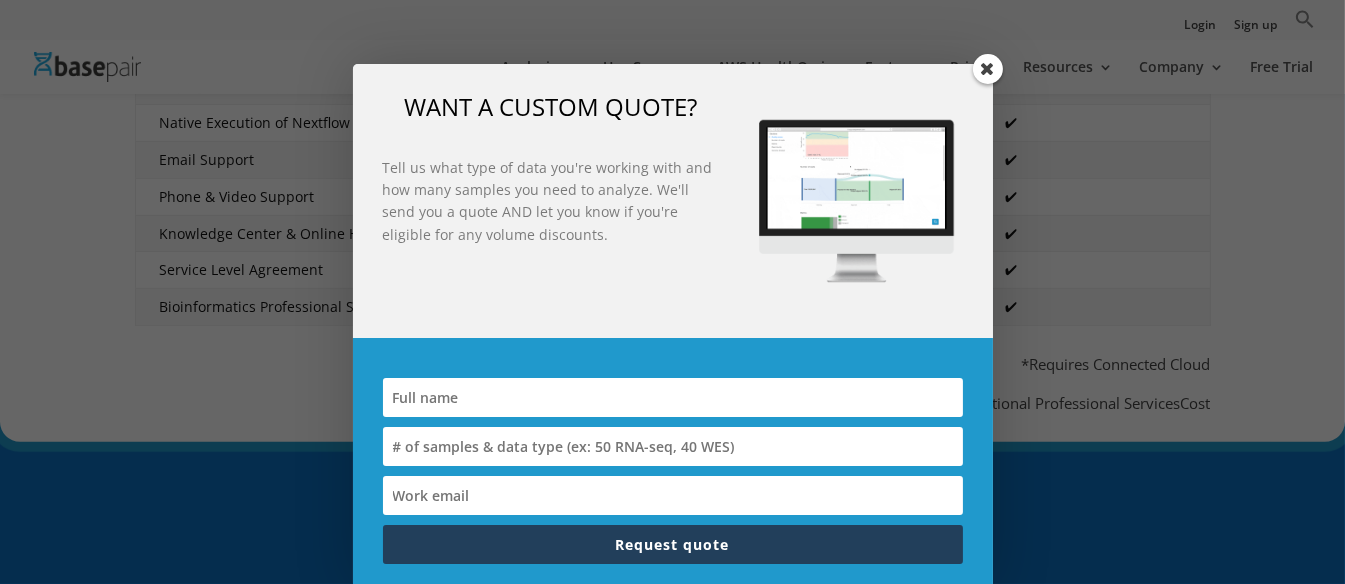 click at bounding box center [673, 446] 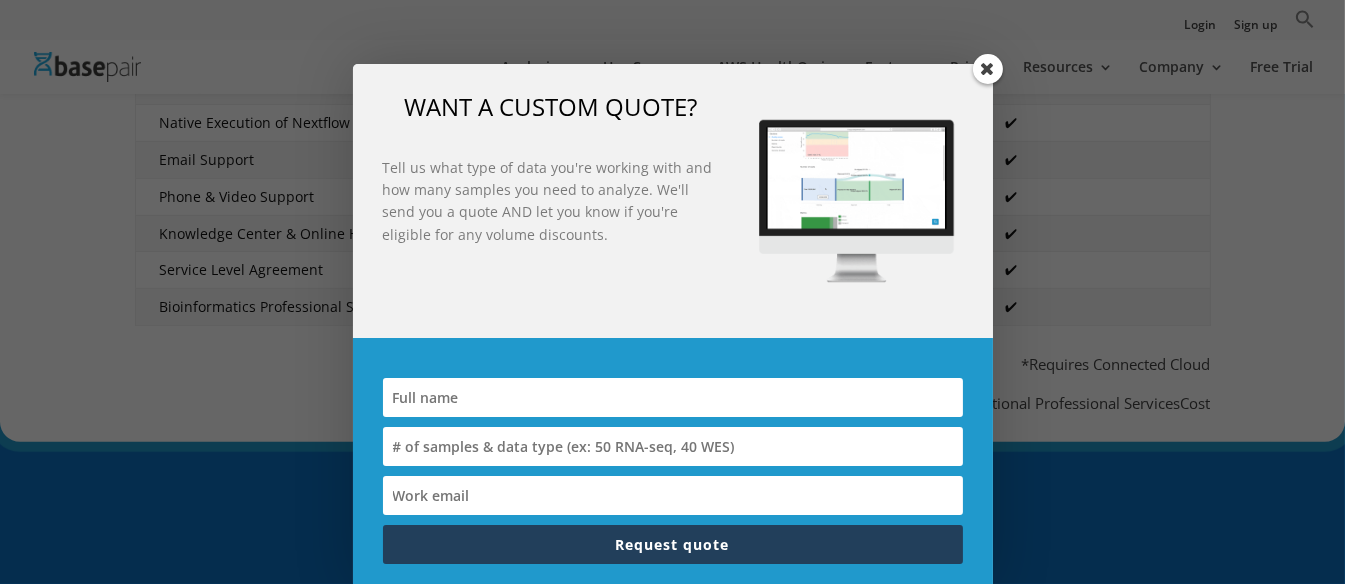 click at bounding box center [988, 69] 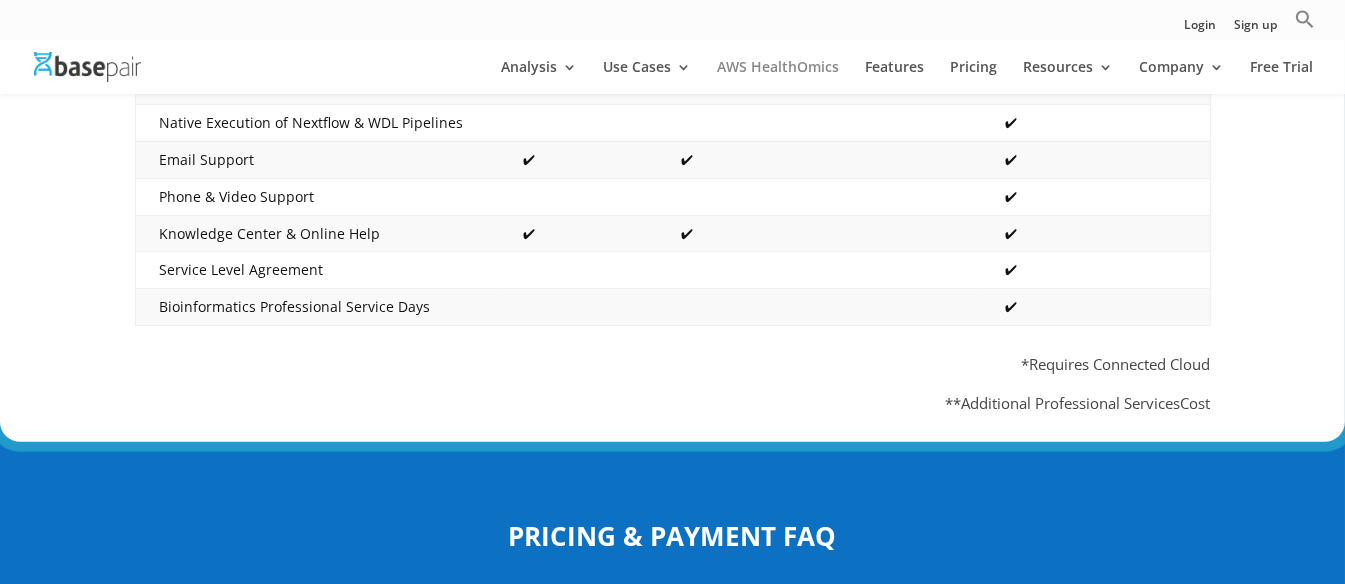 click on "AWS HealthOmics" at bounding box center (778, 77) 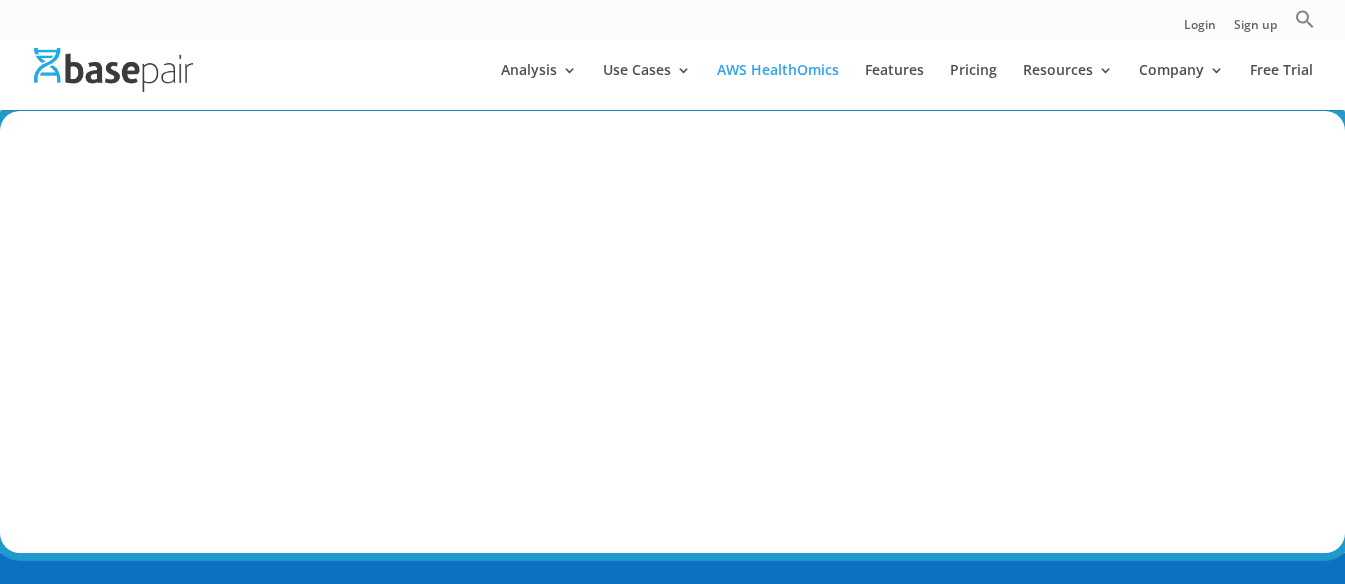 scroll, scrollTop: 0, scrollLeft: 0, axis: both 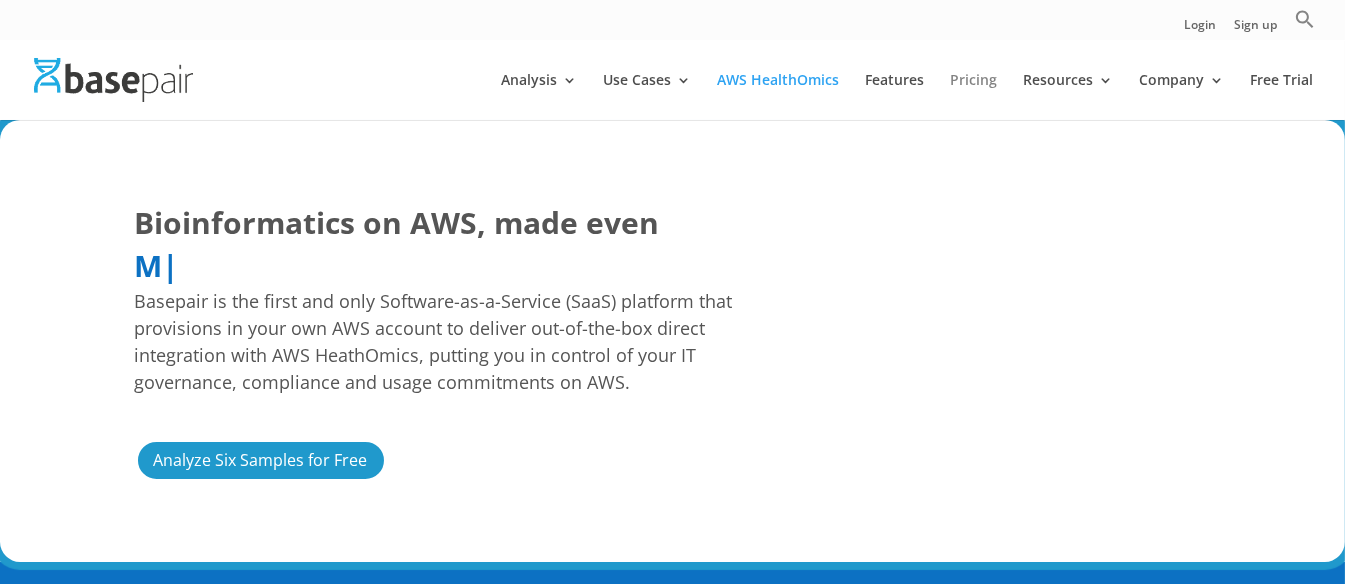 click on "Pricing" at bounding box center (973, 96) 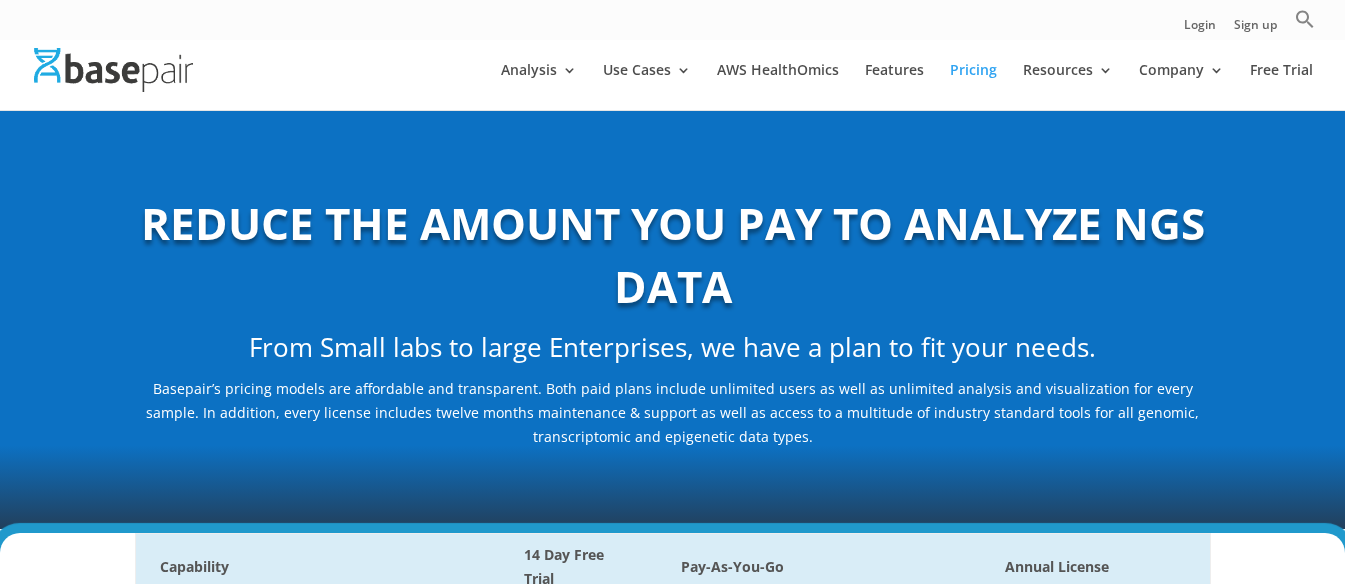 scroll, scrollTop: 0, scrollLeft: 0, axis: both 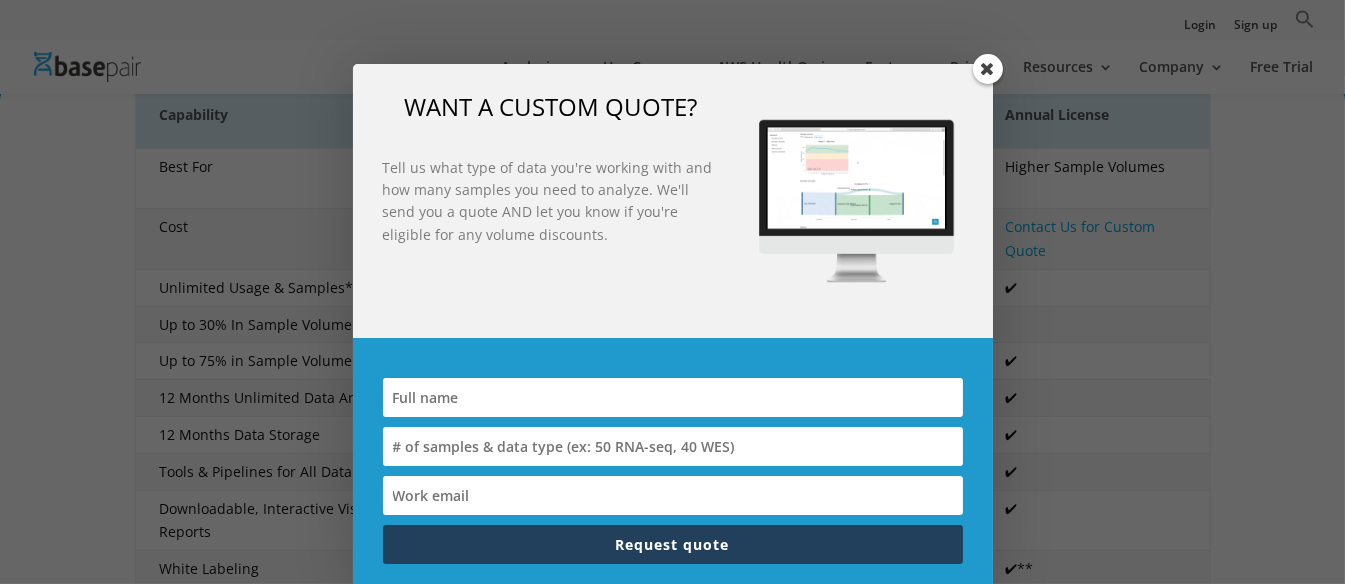 click at bounding box center [988, 69] 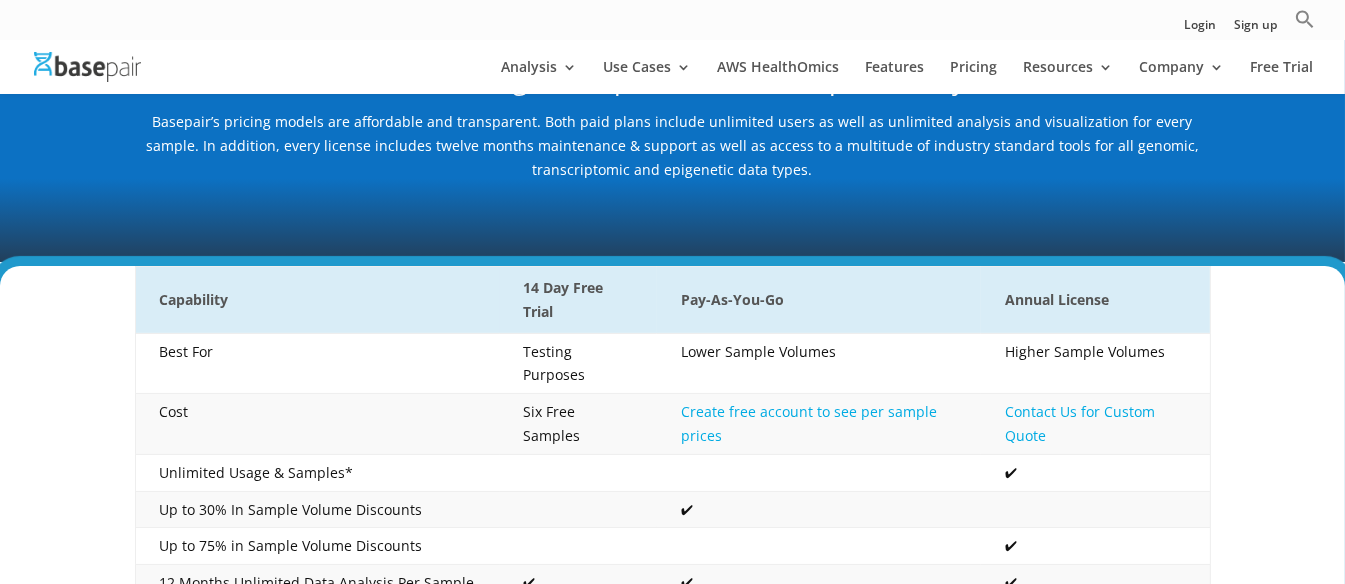 scroll, scrollTop: 244, scrollLeft: 0, axis: vertical 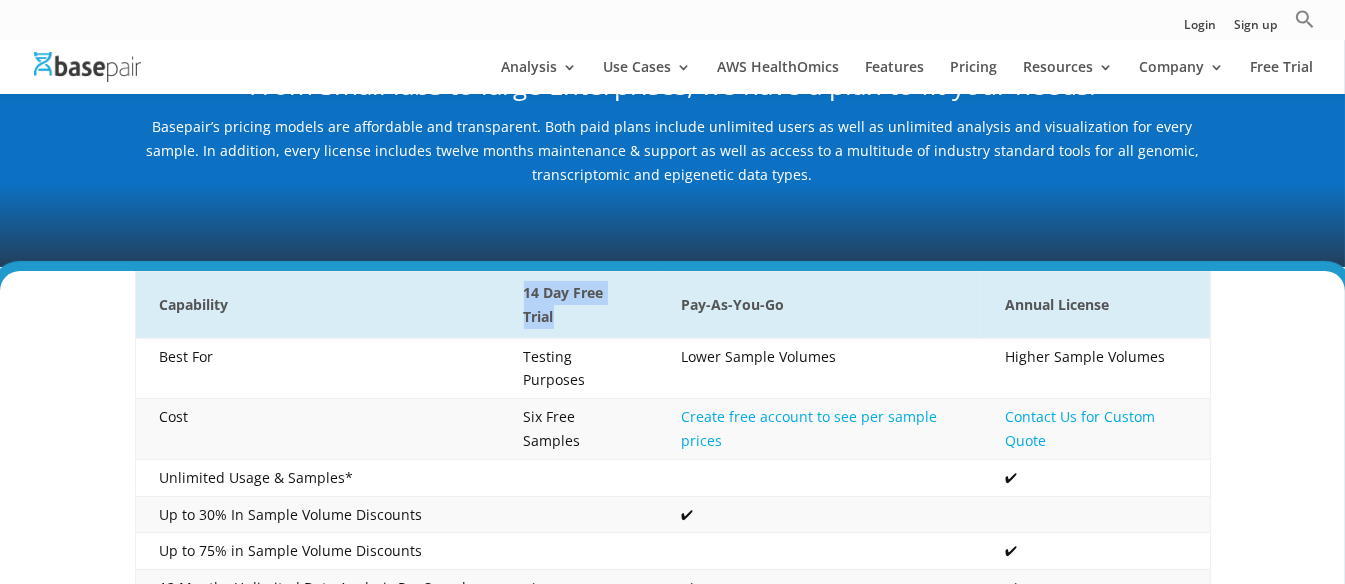 drag, startPoint x: 523, startPoint y: 291, endPoint x: 565, endPoint y: 321, distance: 51.613953 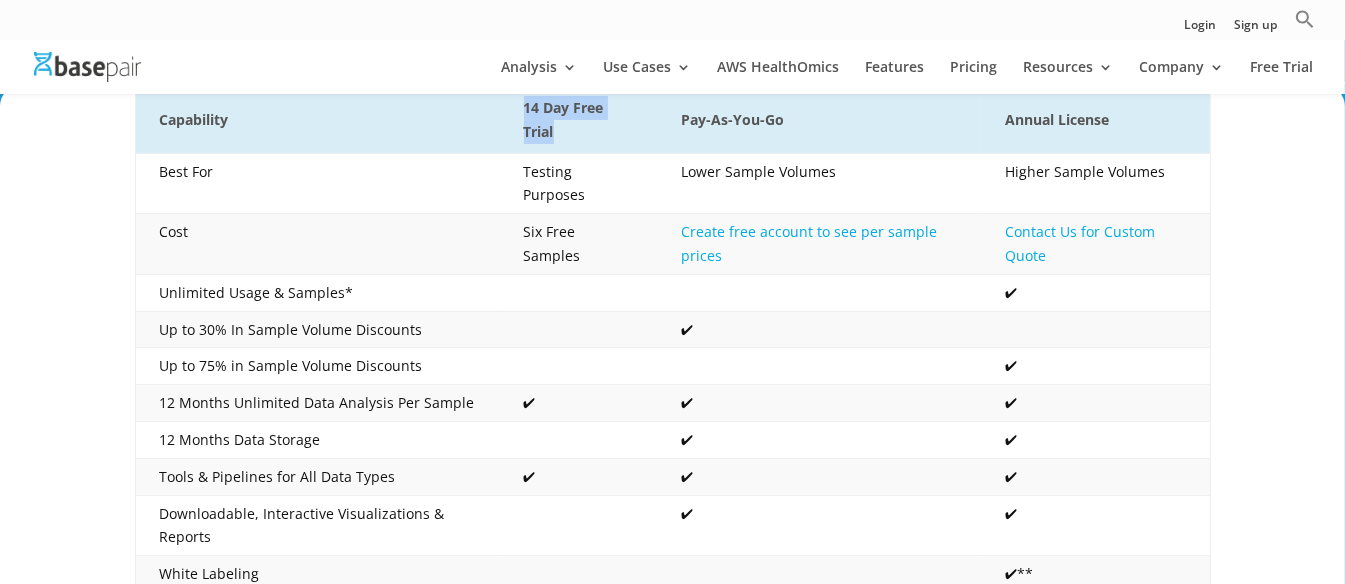 scroll, scrollTop: 455, scrollLeft: 0, axis: vertical 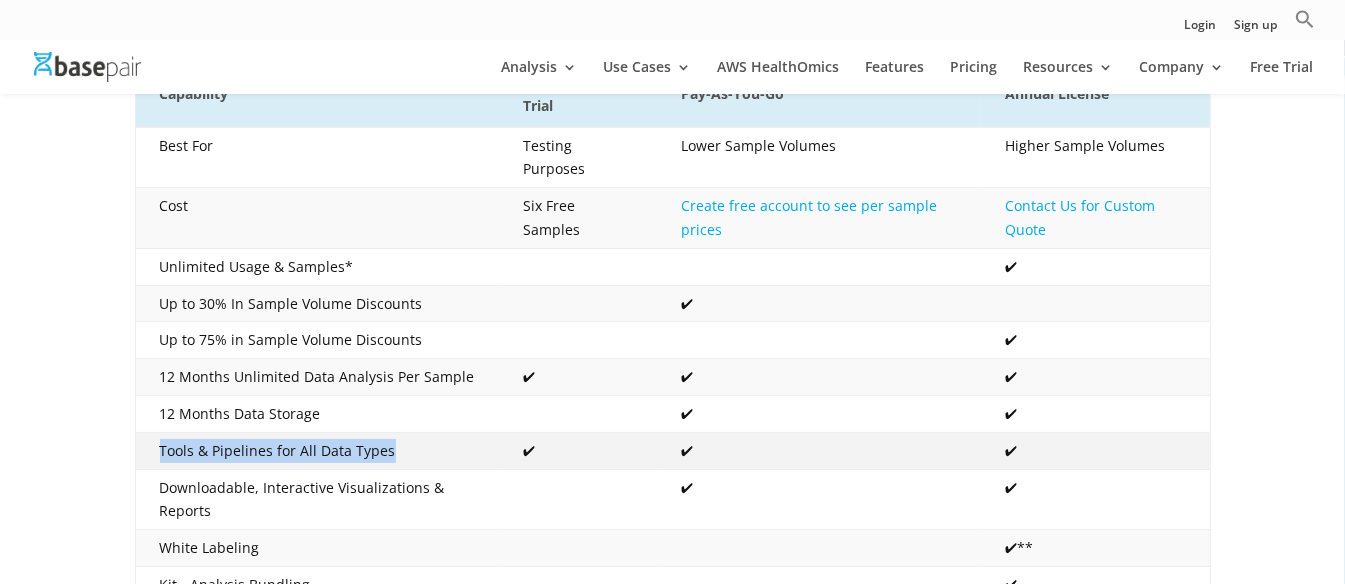 drag, startPoint x: 160, startPoint y: 424, endPoint x: 411, endPoint y: 428, distance: 251.03188 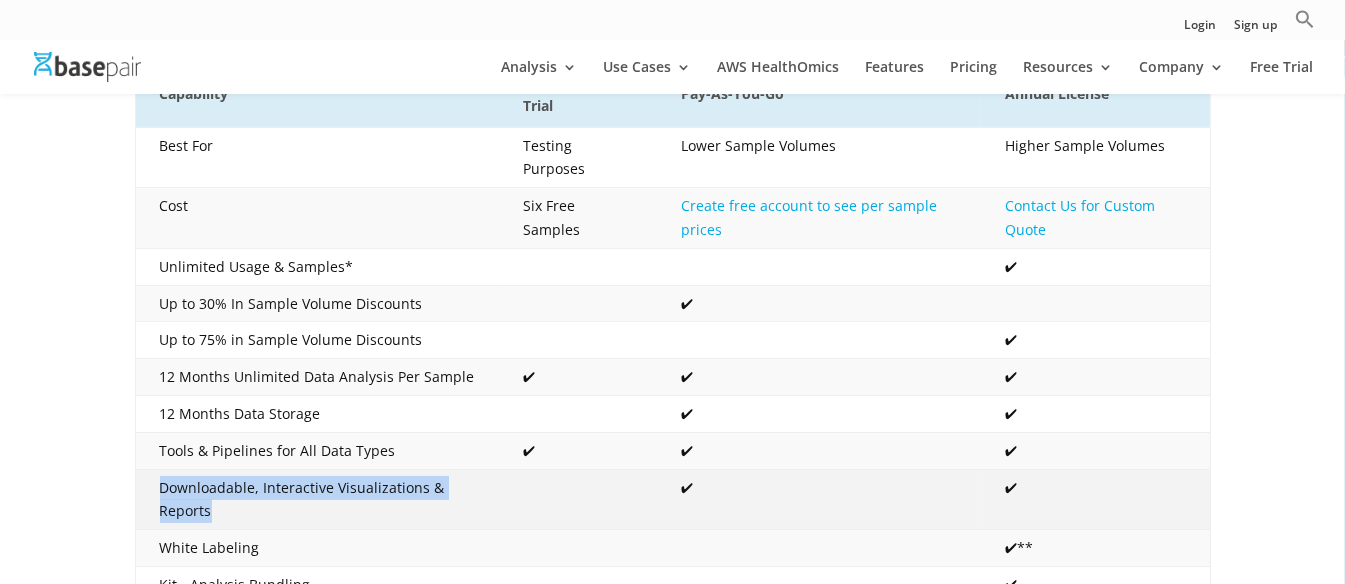 drag, startPoint x: 274, startPoint y: 483, endPoint x: 141, endPoint y: 465, distance: 134.21252 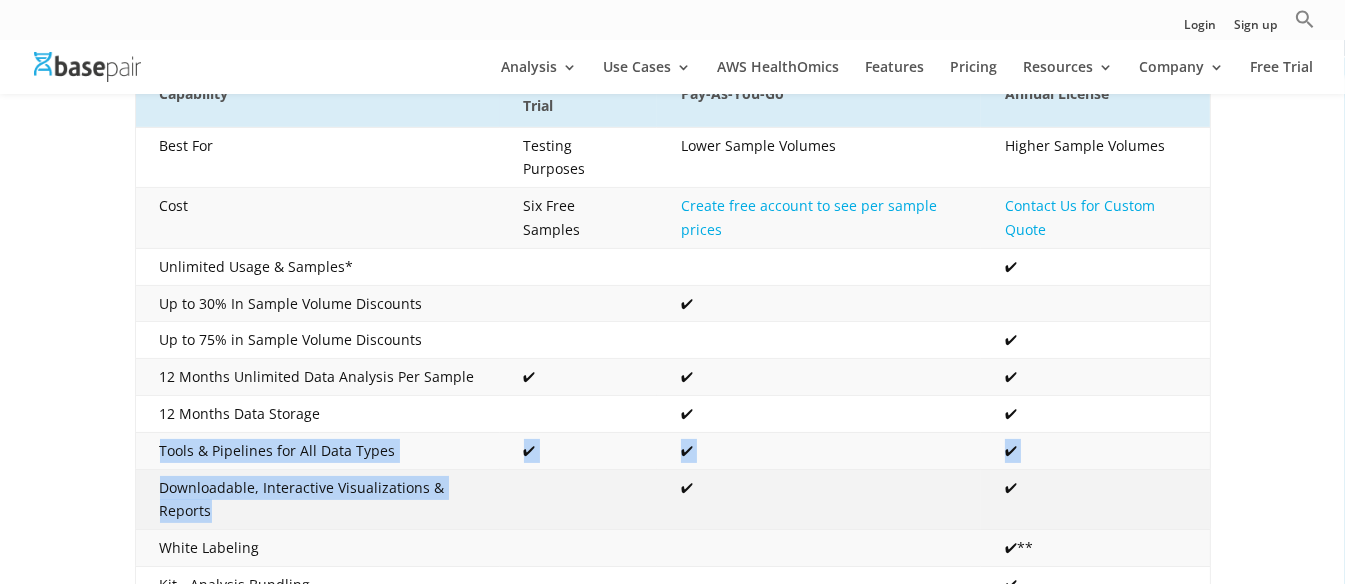 drag, startPoint x: 160, startPoint y: 426, endPoint x: 232, endPoint y: 490, distance: 96.332756 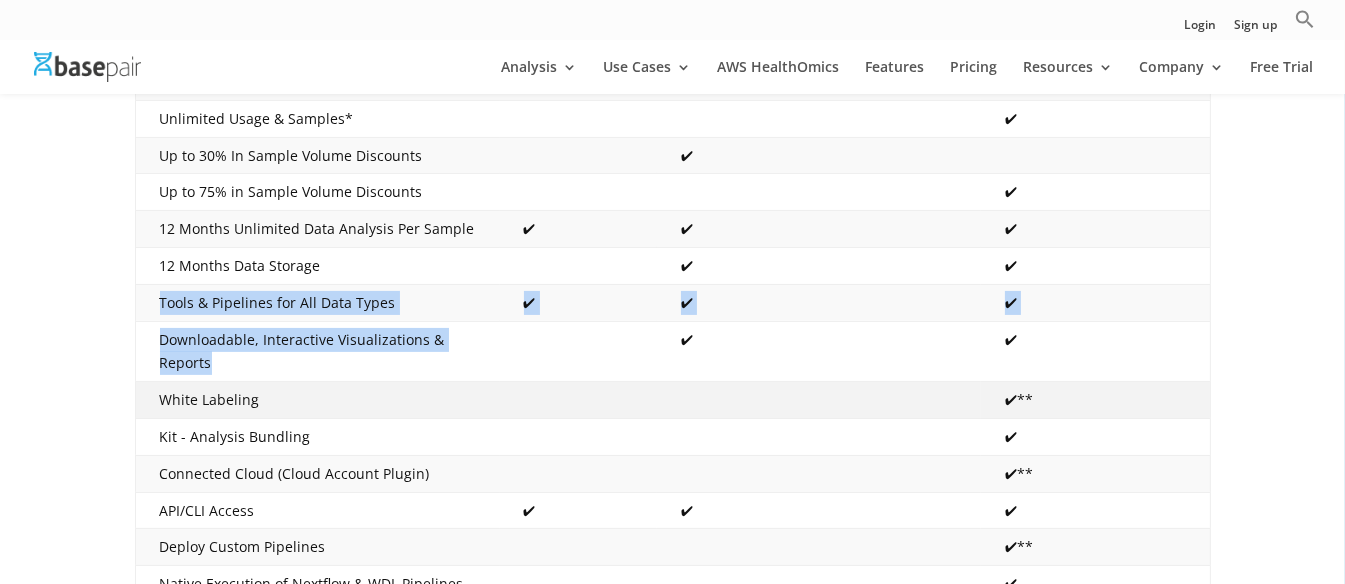 scroll, scrollTop: 606, scrollLeft: 0, axis: vertical 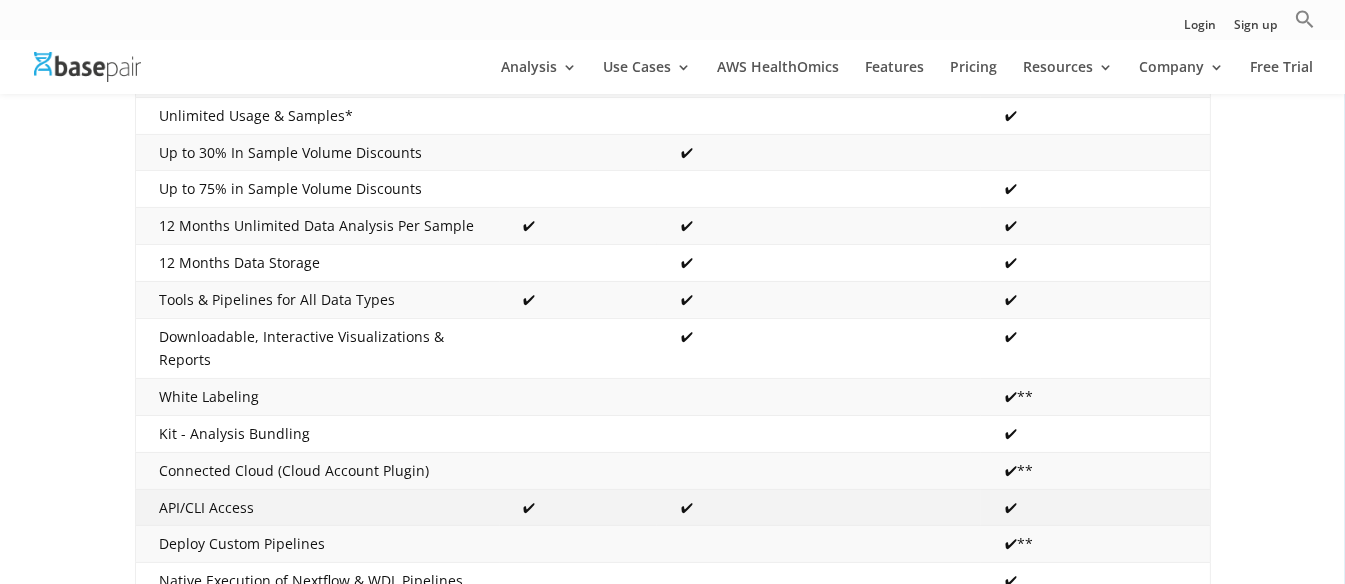 click on "API/CLI Access" at bounding box center (317, 507) 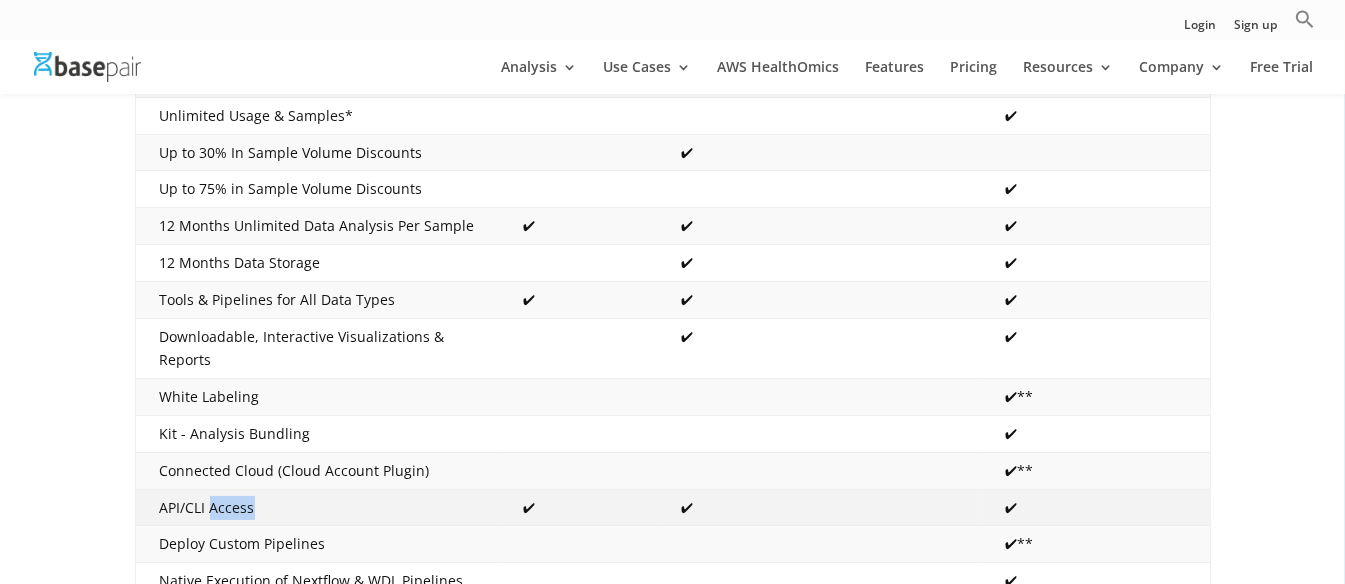 click on "API/CLI Access" at bounding box center [317, 507] 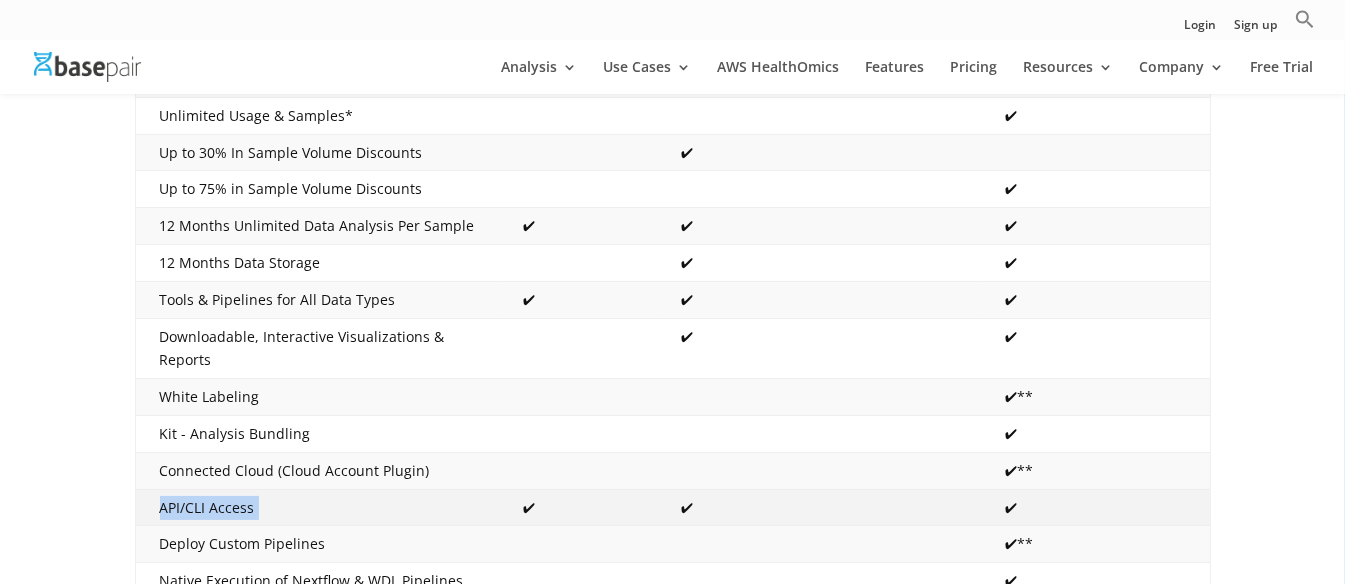 click on "API/CLI Access" at bounding box center (317, 507) 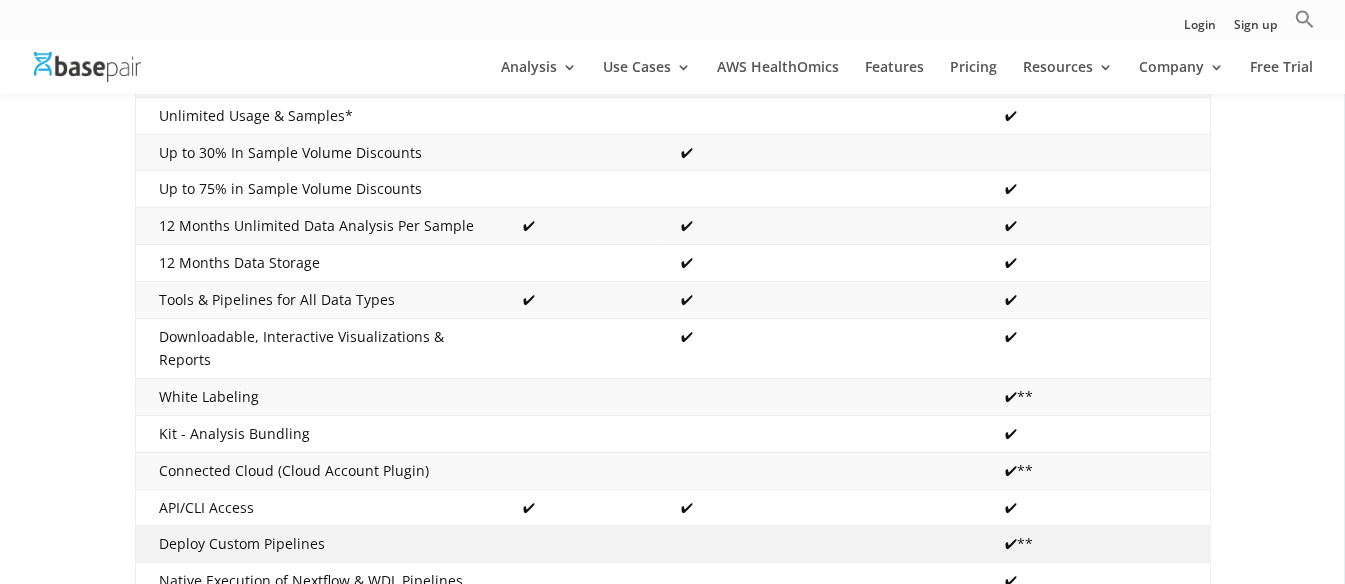 click on "Deploy Custom Pipelines" at bounding box center (317, 544) 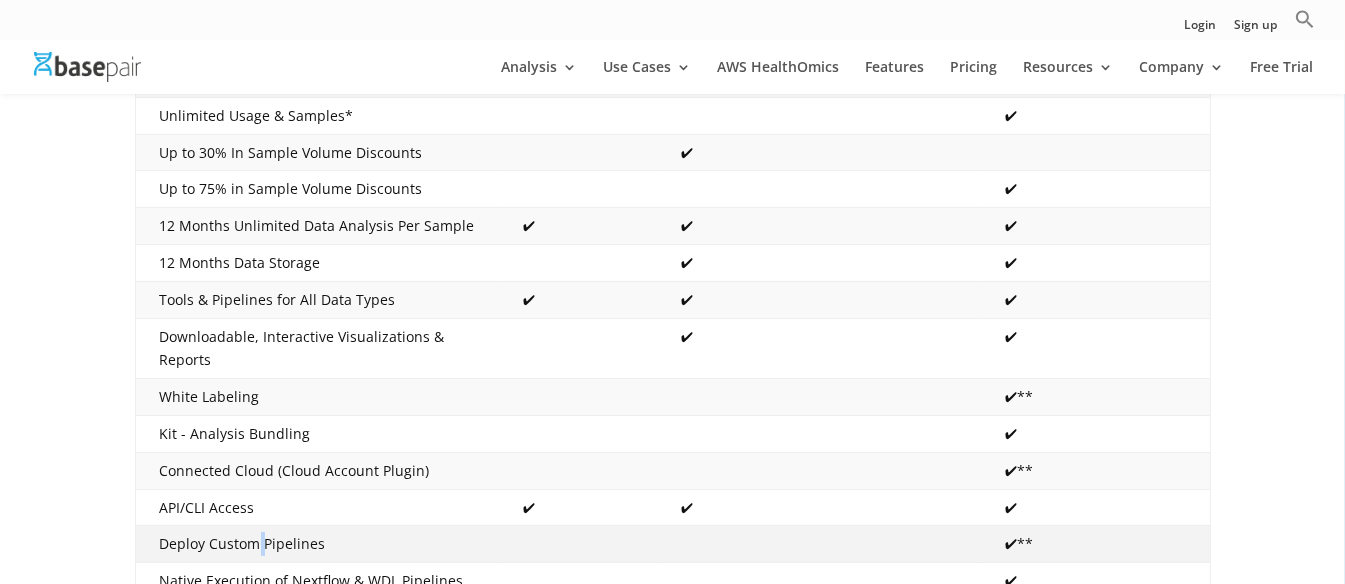 click on "Deploy Custom Pipelines" at bounding box center (317, 544) 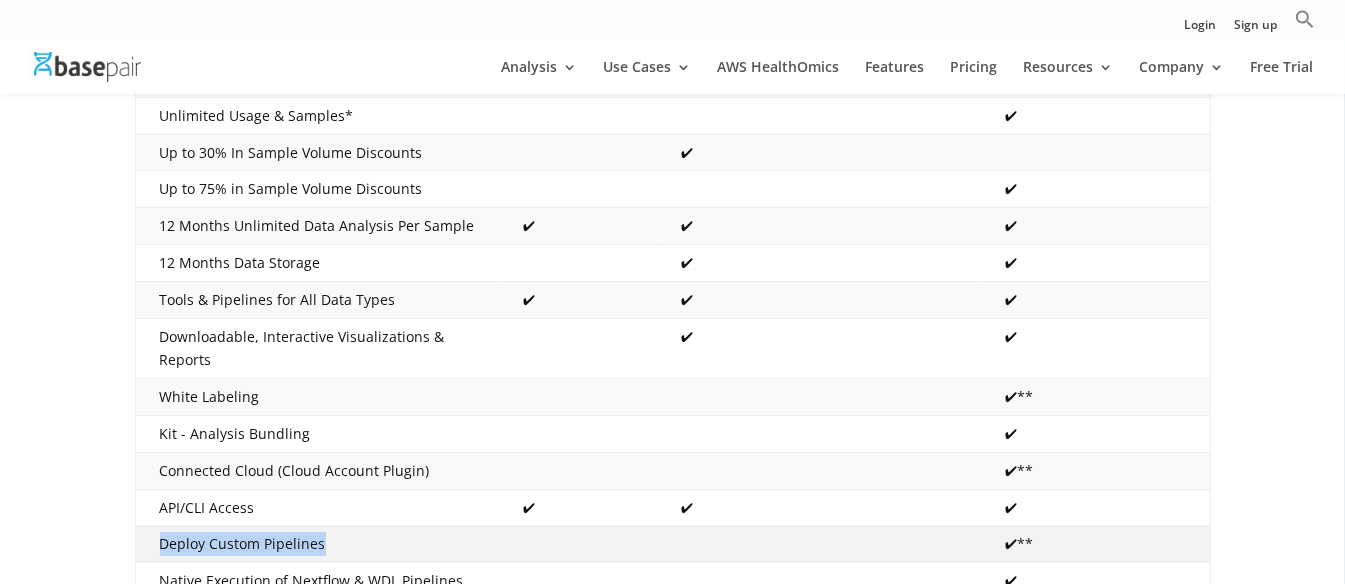 click on "Deploy Custom Pipelines" at bounding box center [317, 544] 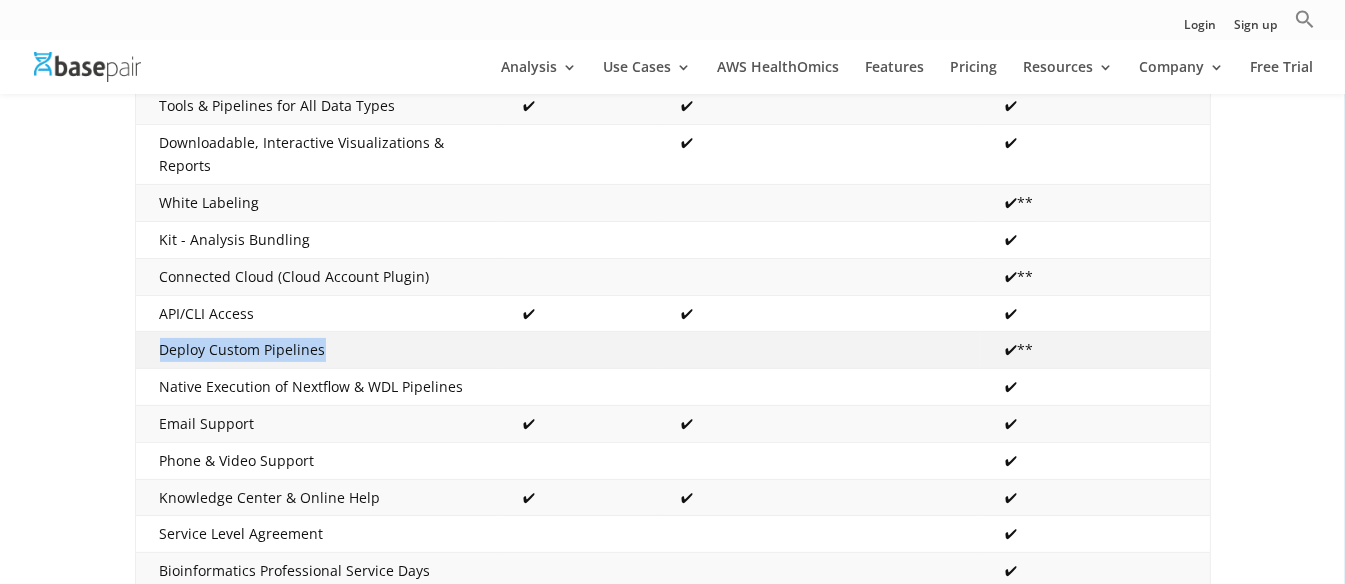scroll, scrollTop: 804, scrollLeft: 0, axis: vertical 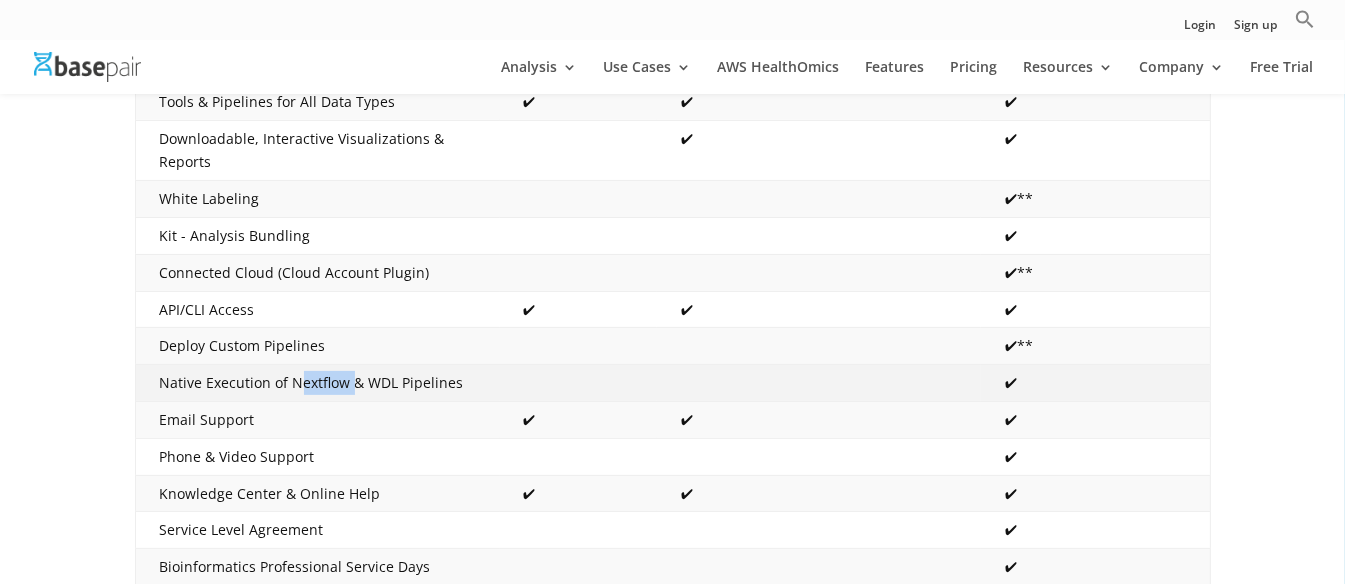 drag, startPoint x: 295, startPoint y: 357, endPoint x: 349, endPoint y: 357, distance: 54 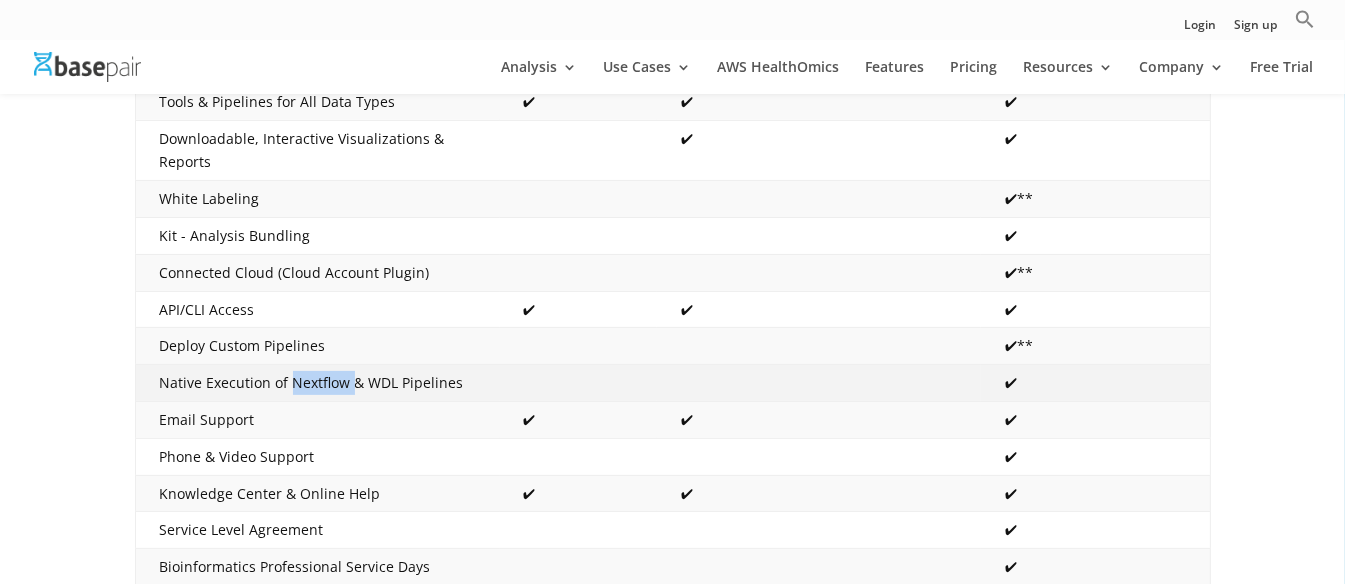 drag, startPoint x: 349, startPoint y: 357, endPoint x: 287, endPoint y: 349, distance: 62.514 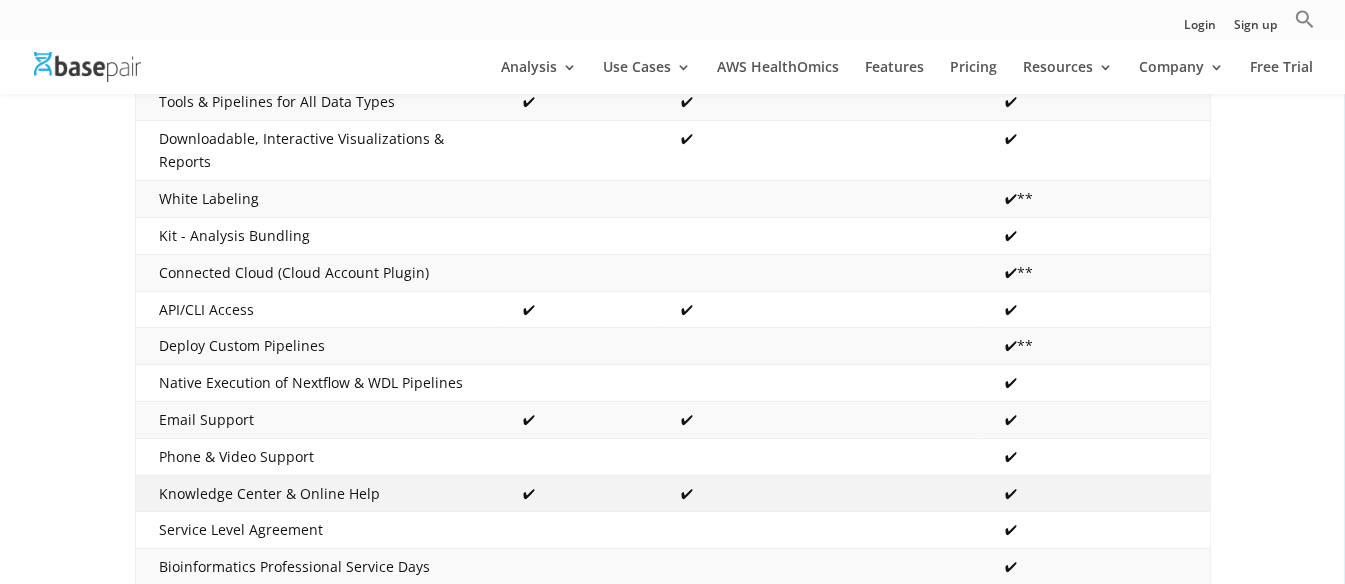 click on "Knowledge Center & Online Help" at bounding box center (317, 493) 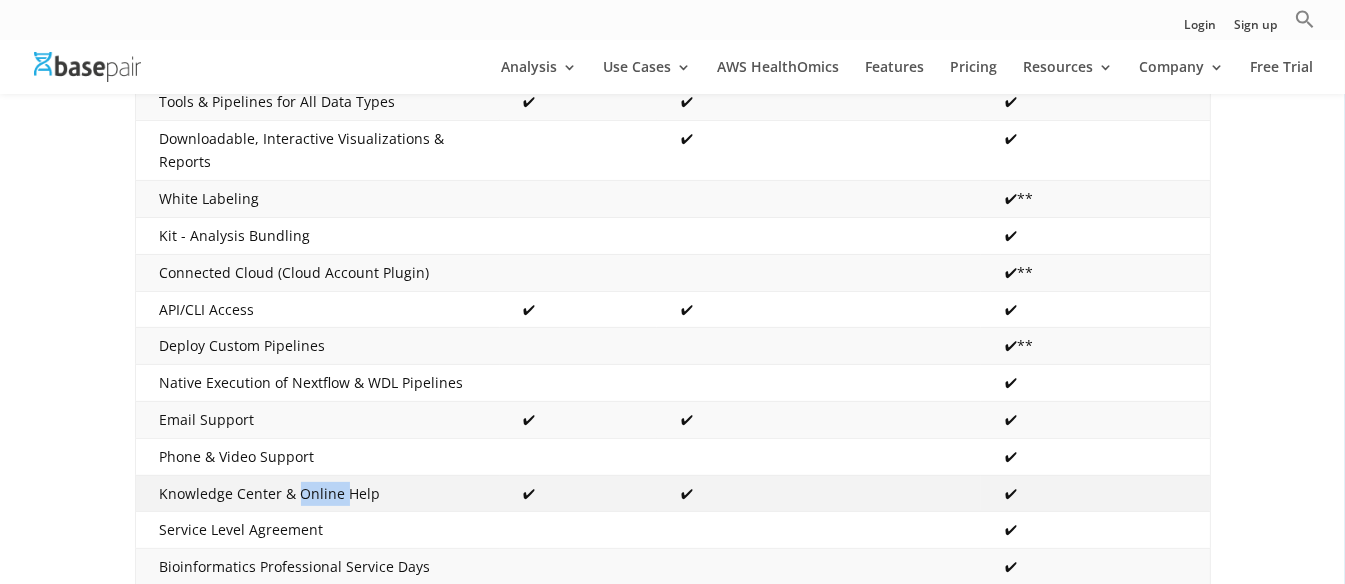 click on "Knowledge Center & Online Help" at bounding box center [317, 493] 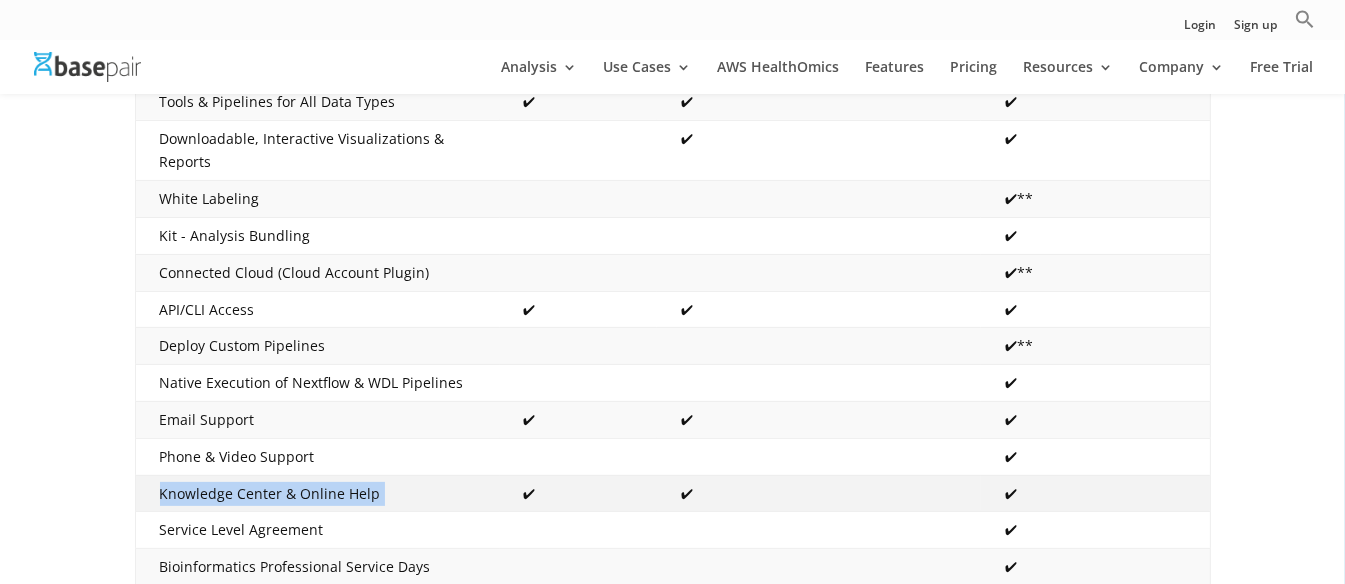 click on "Knowledge Center & Online Help" at bounding box center [317, 493] 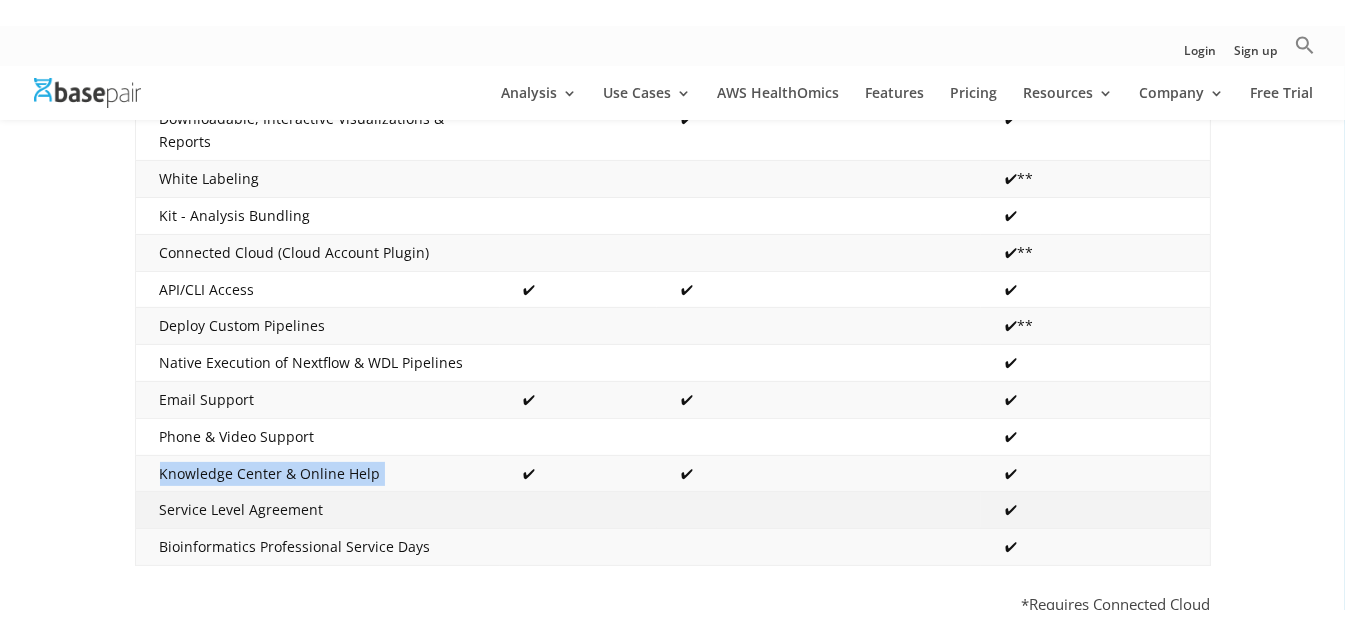 scroll, scrollTop: 853, scrollLeft: 0, axis: vertical 